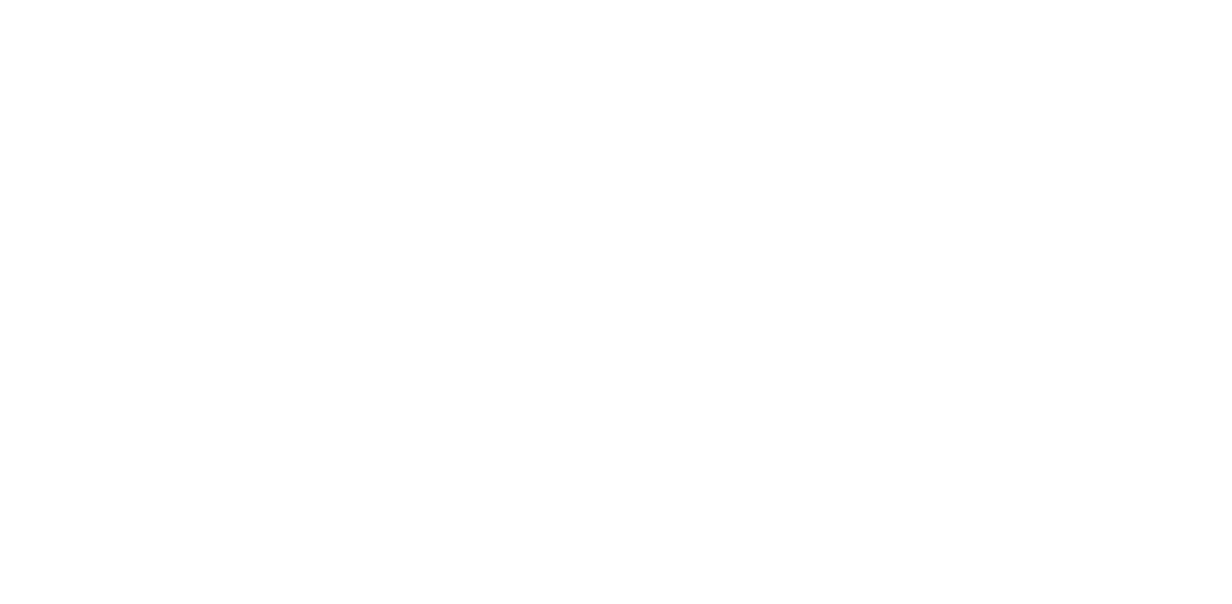 scroll, scrollTop: 0, scrollLeft: 0, axis: both 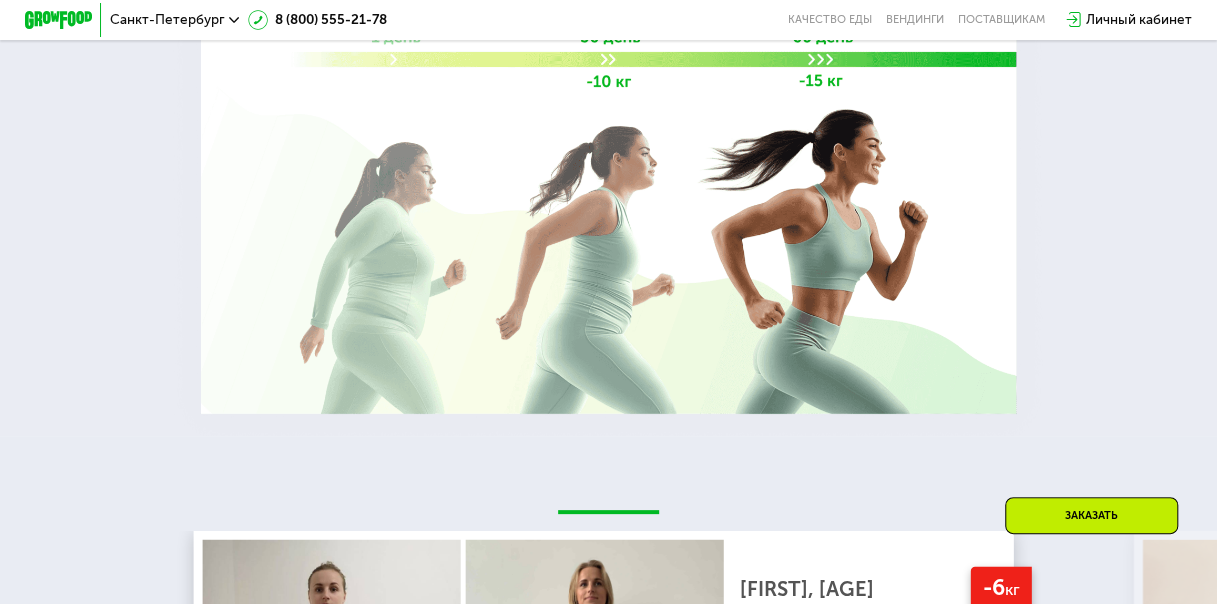 click on "Заказать" at bounding box center (1091, 515) 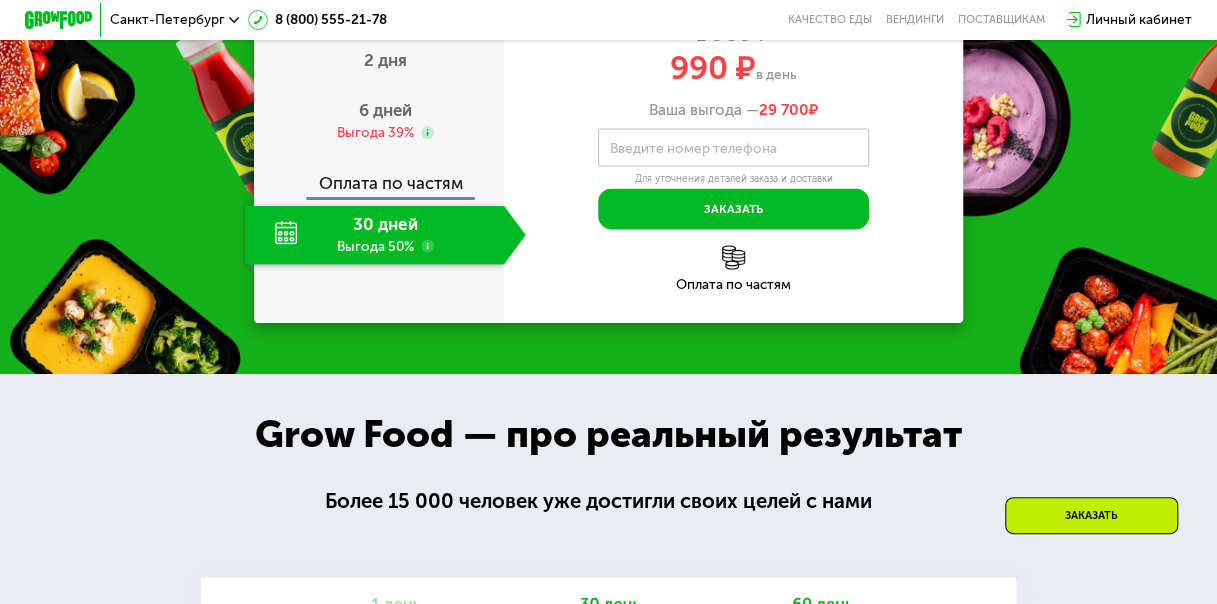 scroll, scrollTop: 1732, scrollLeft: 0, axis: vertical 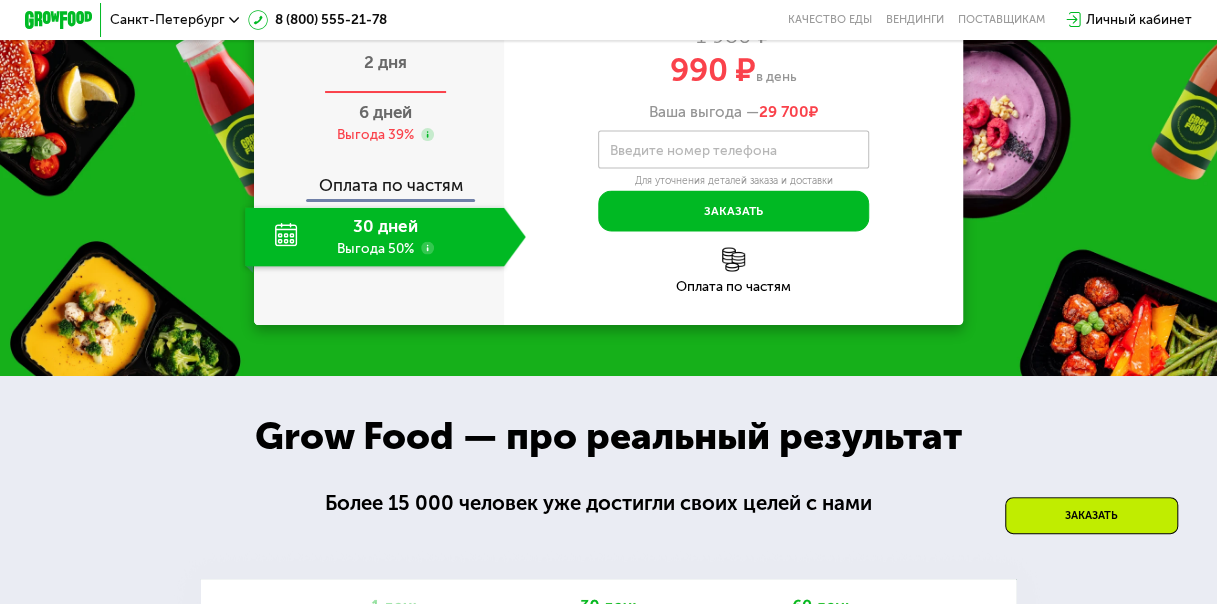 click on "2 дня" at bounding box center [385, 64] 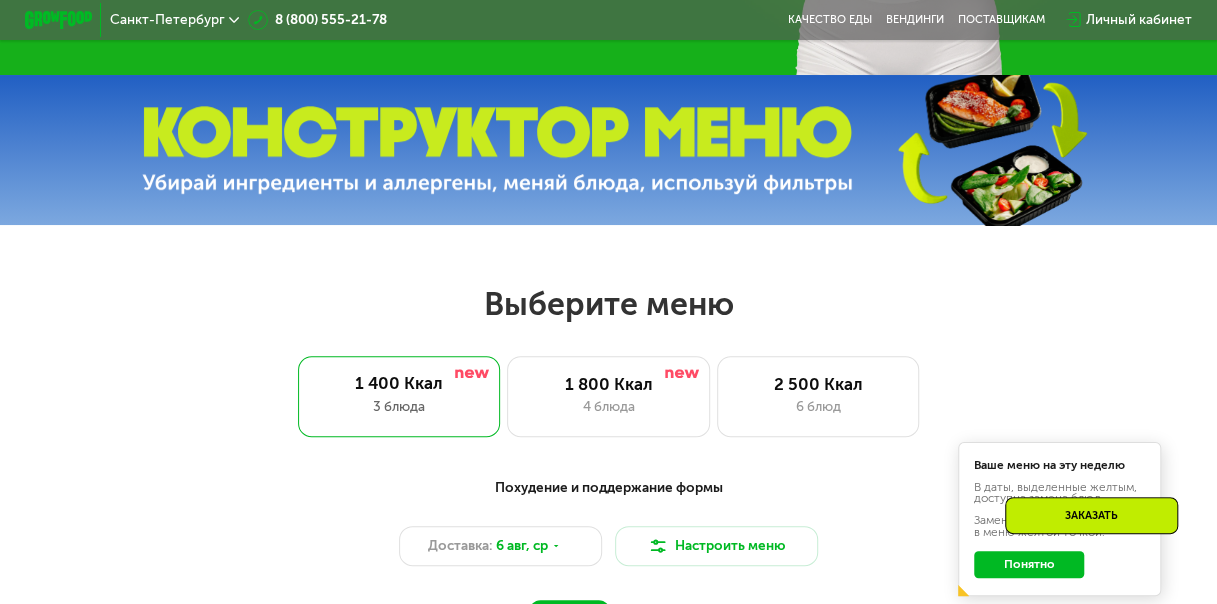 scroll, scrollTop: 600, scrollLeft: 0, axis: vertical 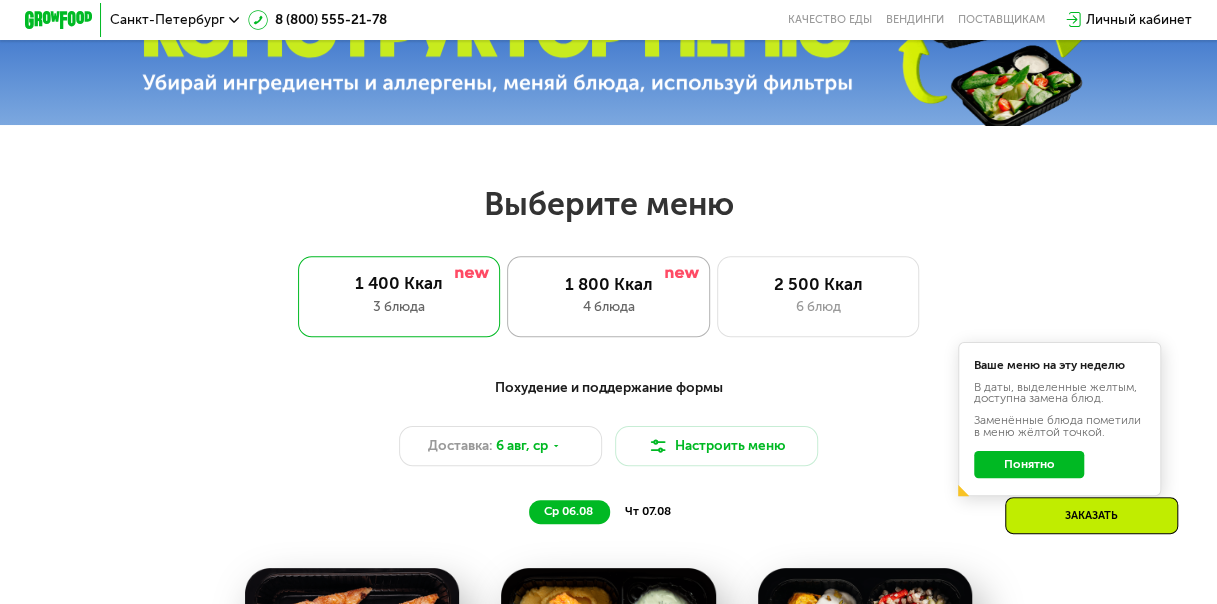 click on "1 800 Ккал" at bounding box center (608, 284) 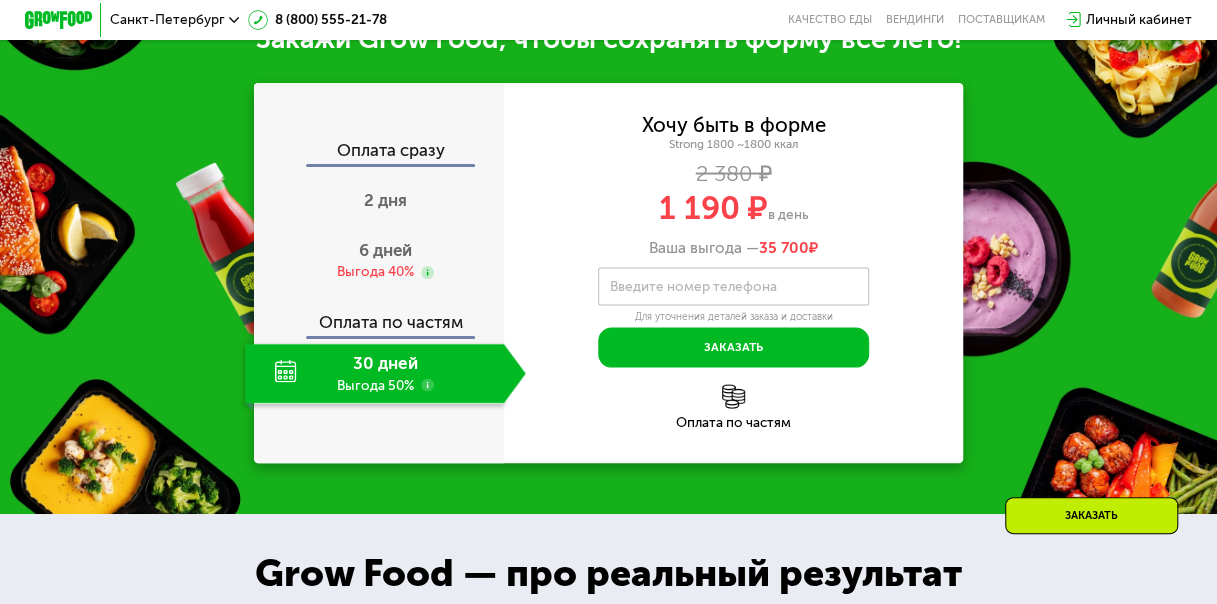 scroll, scrollTop: 1800, scrollLeft: 0, axis: vertical 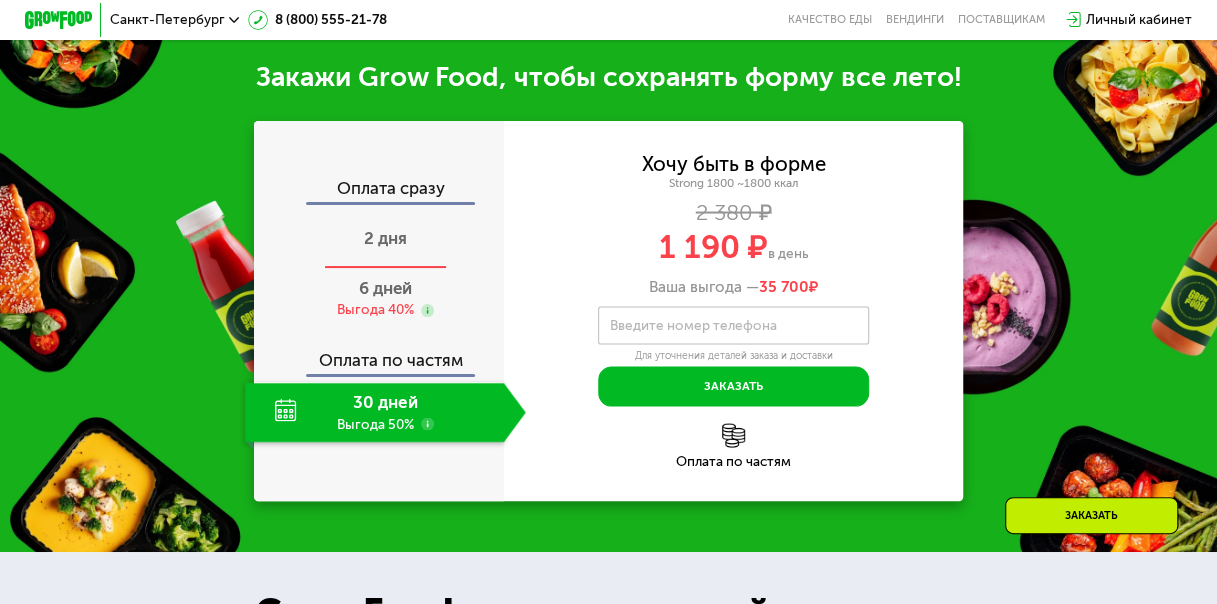click on "2 дня" at bounding box center (385, 239) 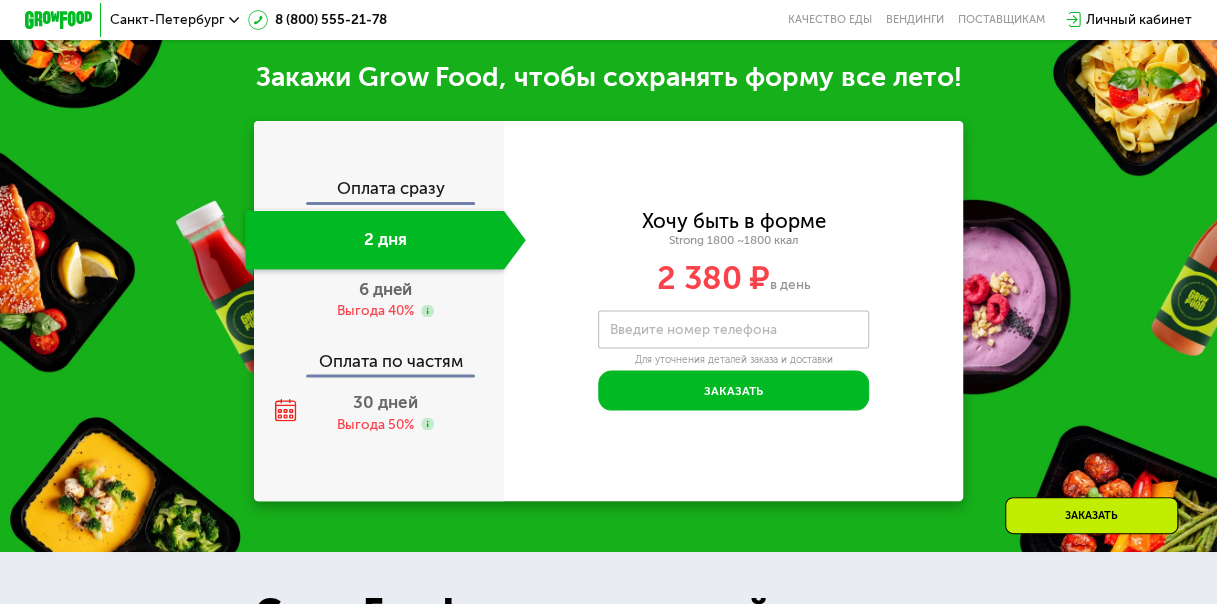 click on "6 дней" at bounding box center [385, 288] 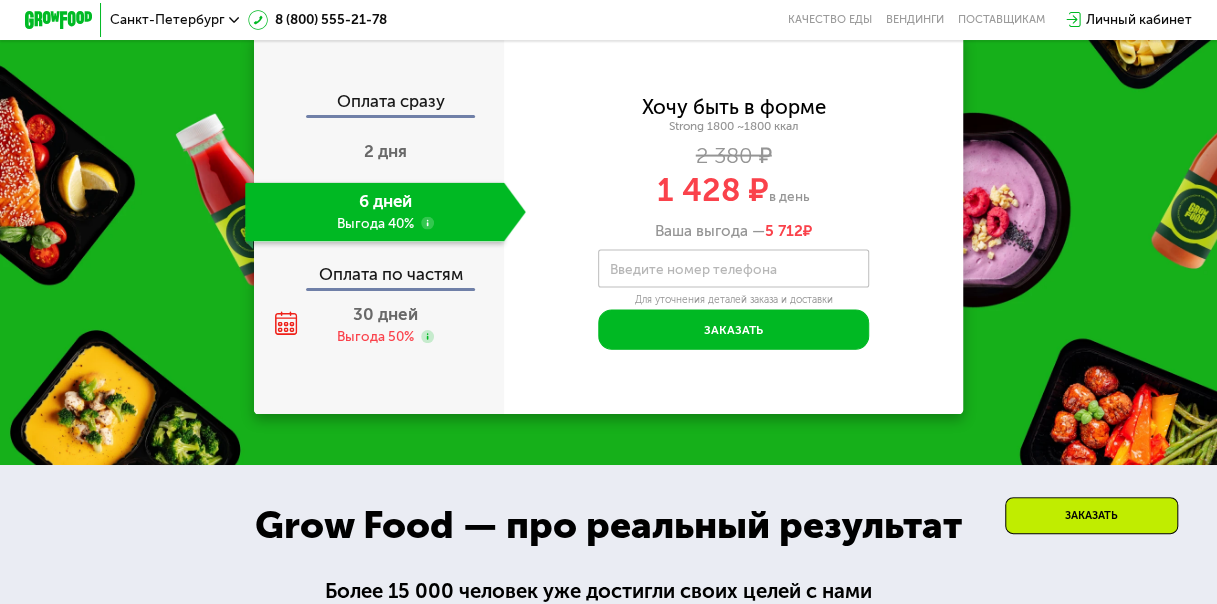 scroll, scrollTop: 2000, scrollLeft: 0, axis: vertical 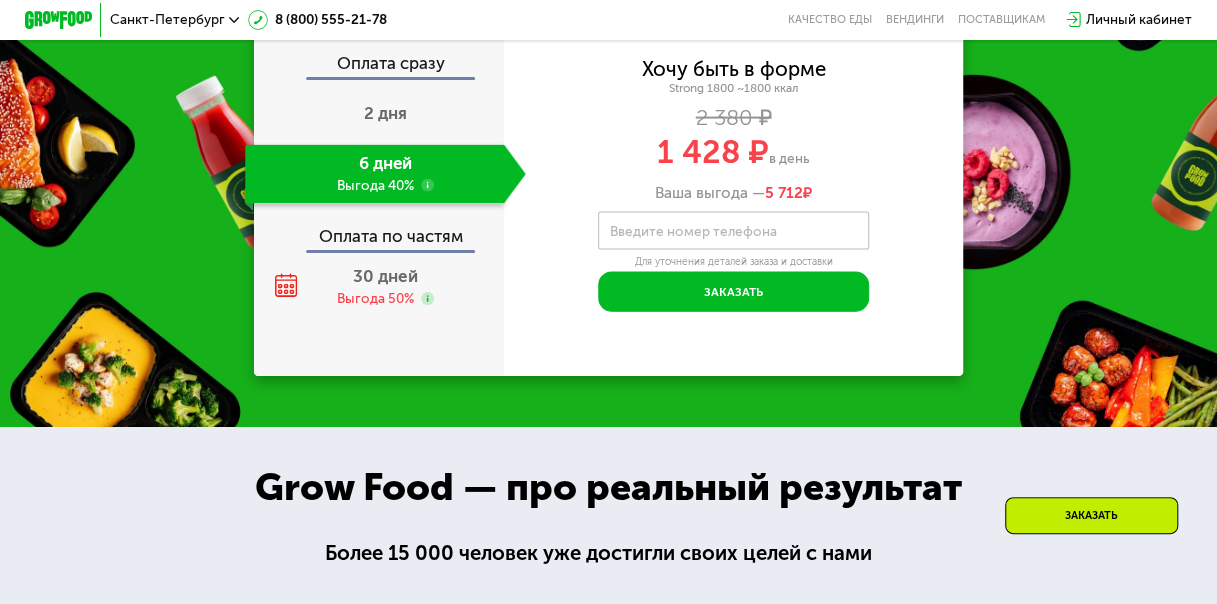 click 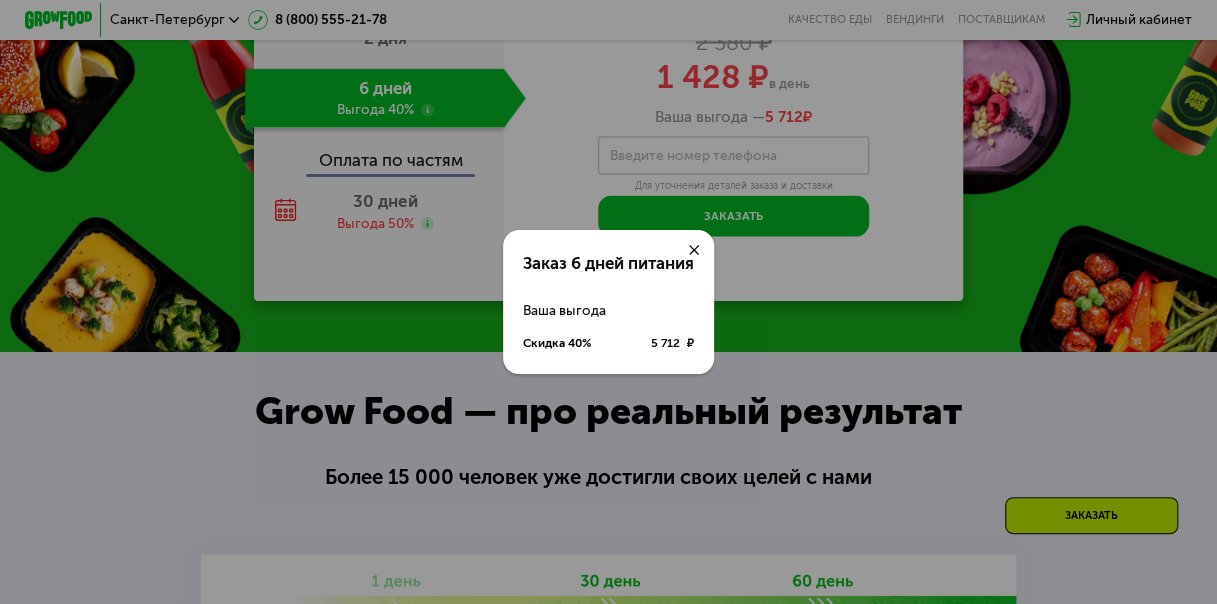 scroll, scrollTop: 1924, scrollLeft: 0, axis: vertical 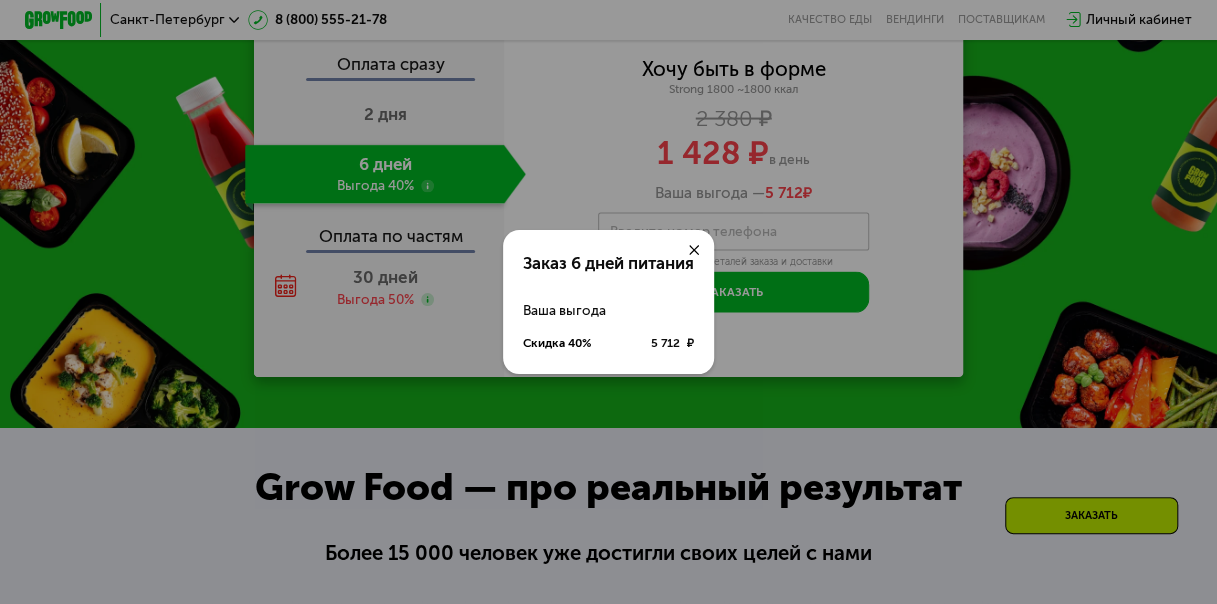 click 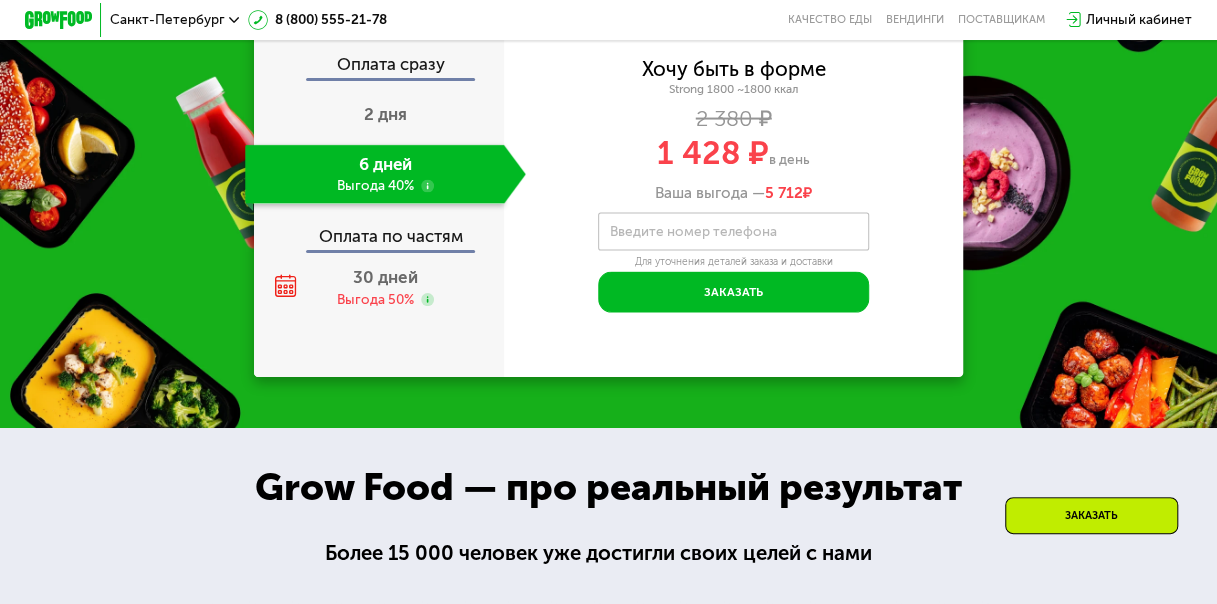 click 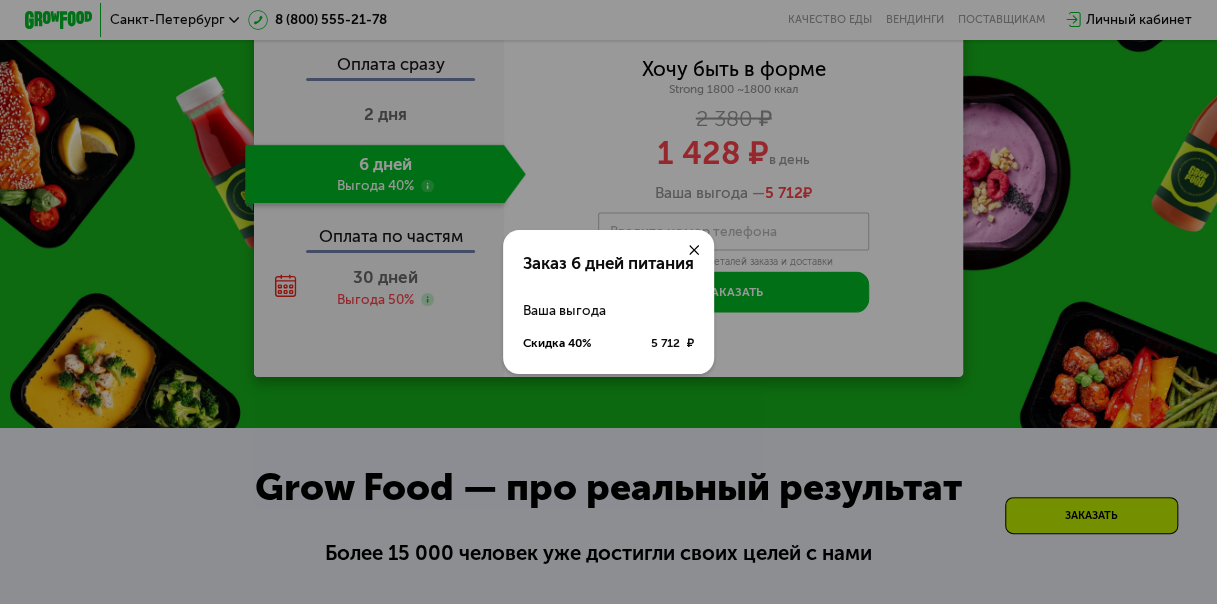 click 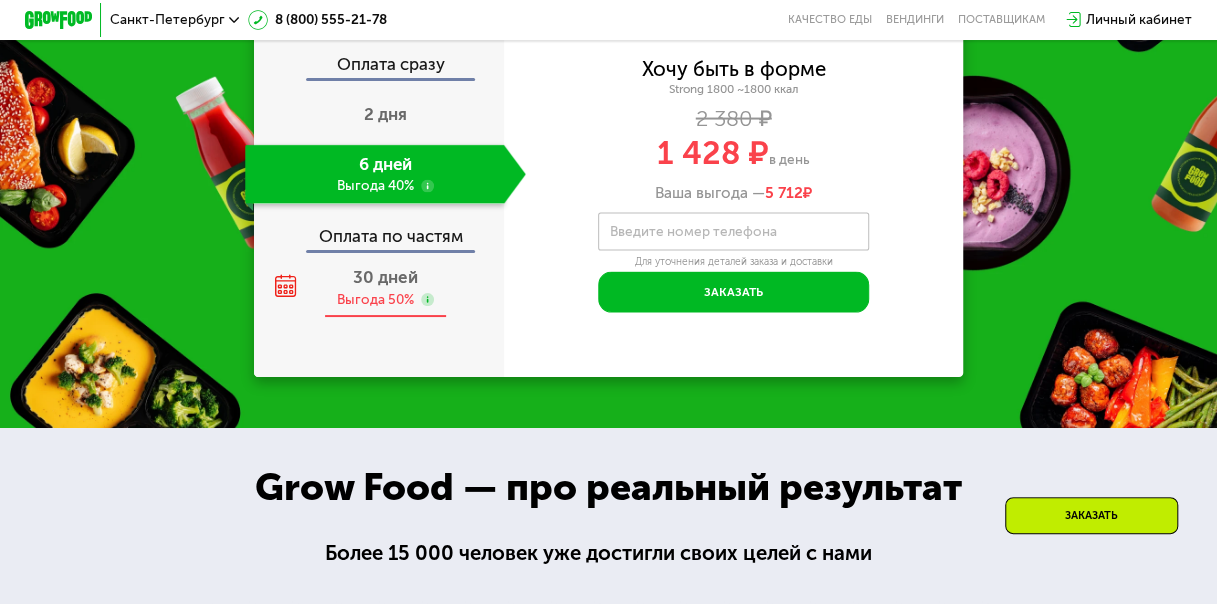 click on "30 дней" at bounding box center [385, 277] 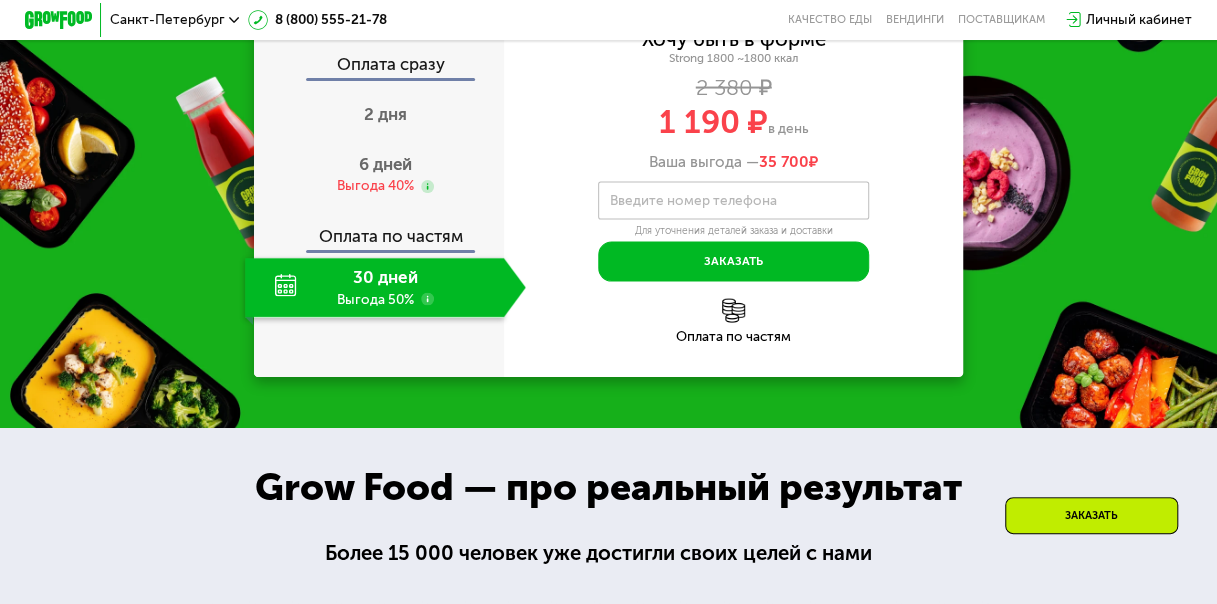 click 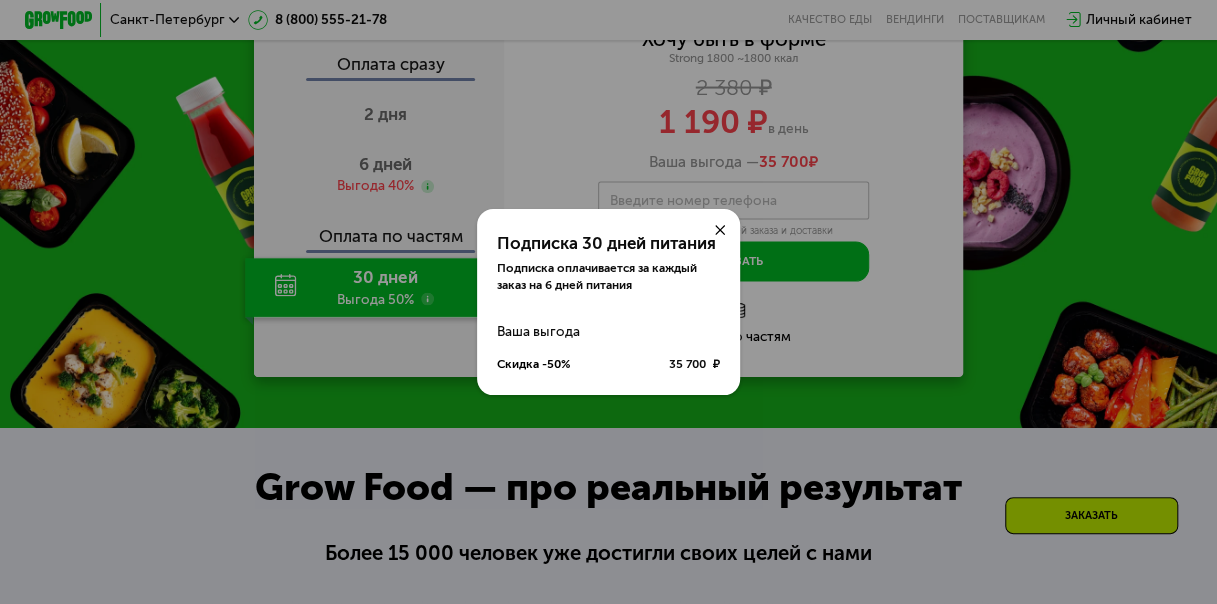 click 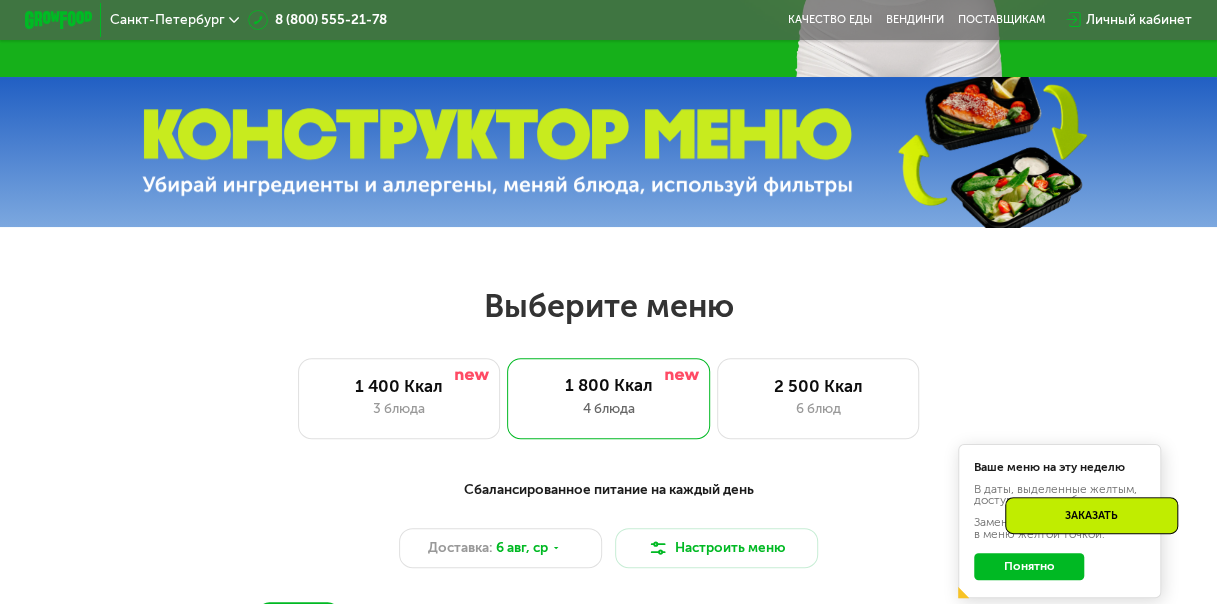 scroll, scrollTop: 524, scrollLeft: 0, axis: vertical 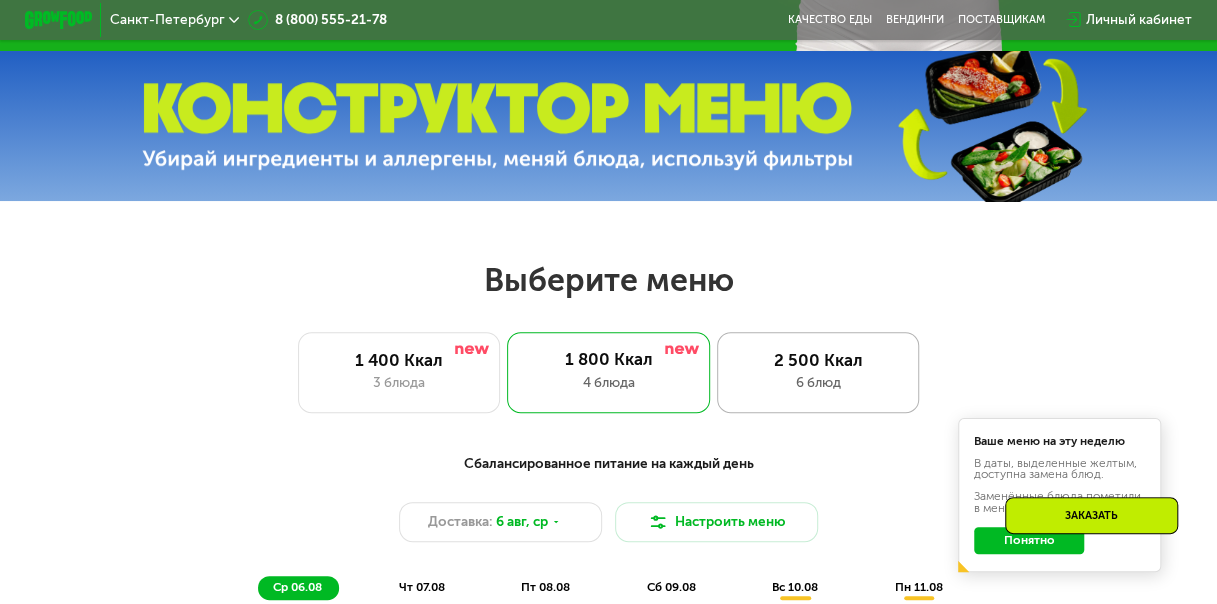 click on "6 блюд" at bounding box center (818, 383) 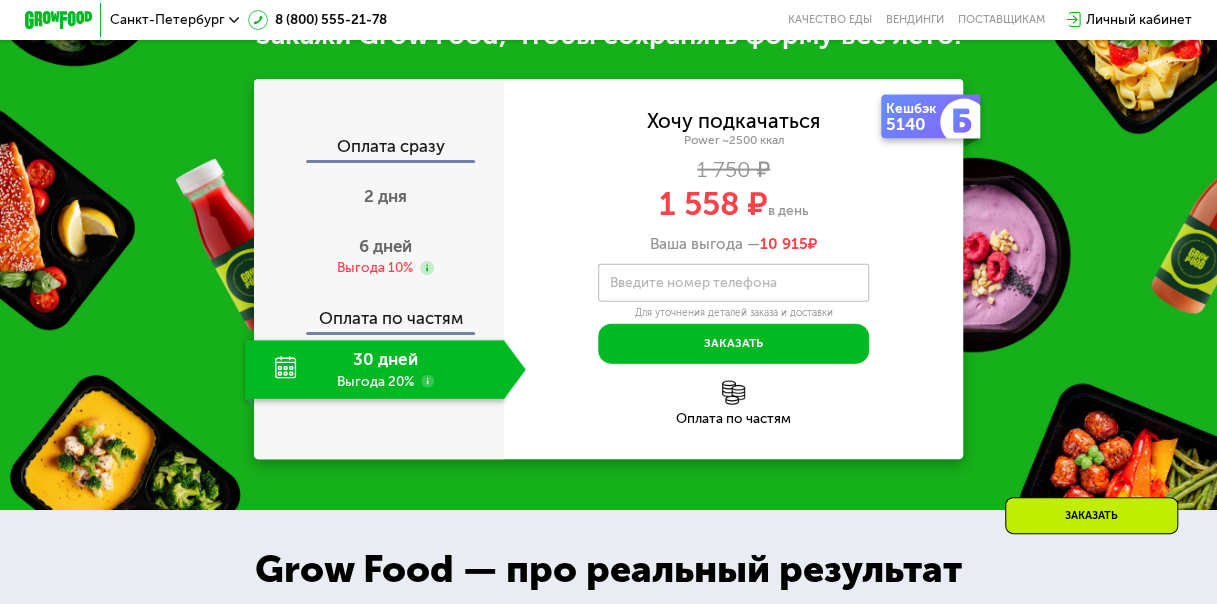 scroll, scrollTop: 2148, scrollLeft: 0, axis: vertical 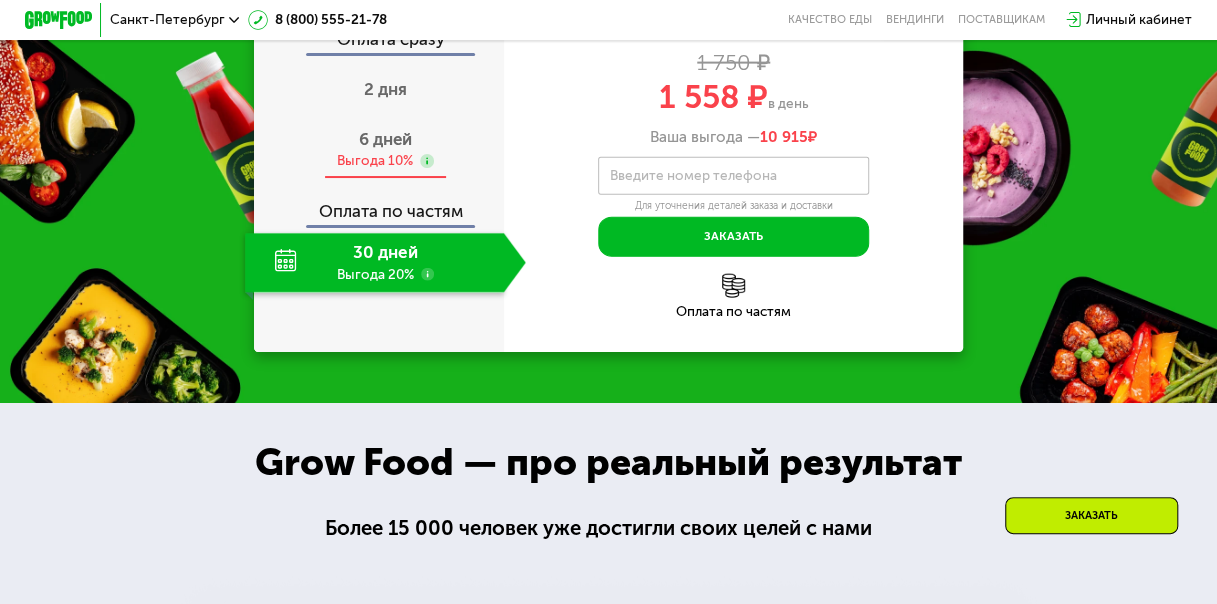 click 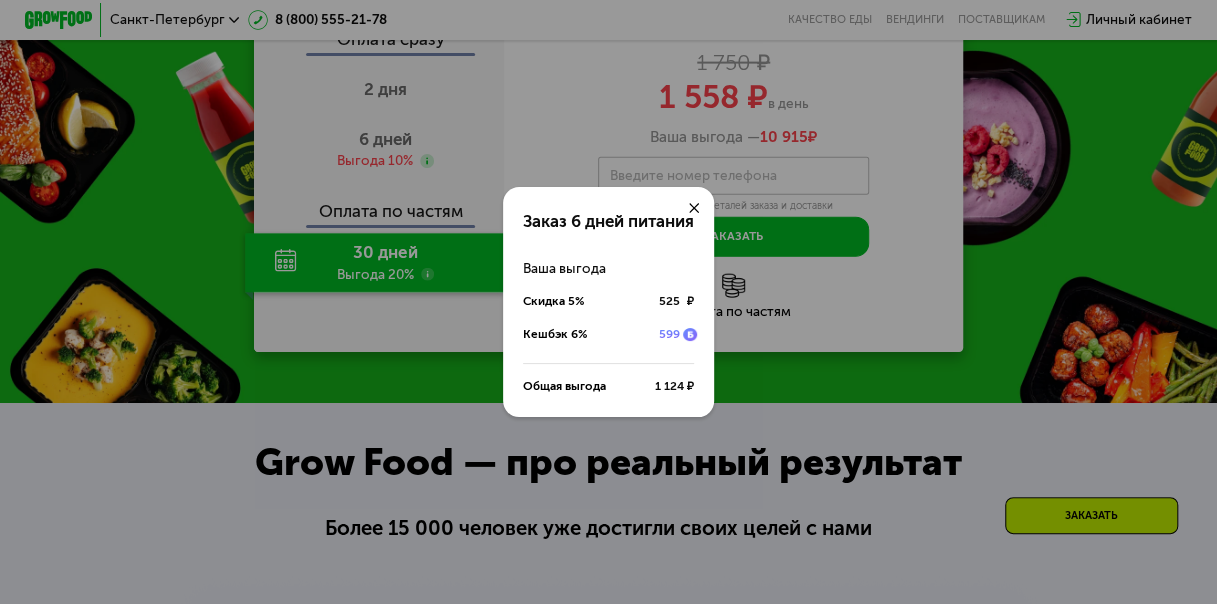 click 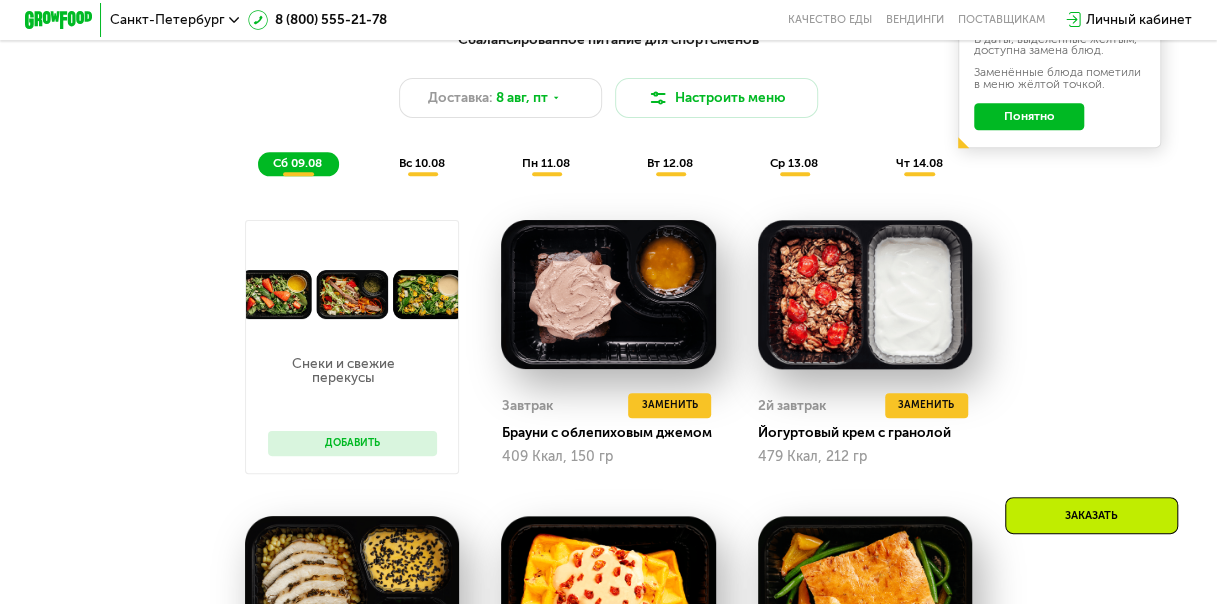 scroll, scrollTop: 748, scrollLeft: 0, axis: vertical 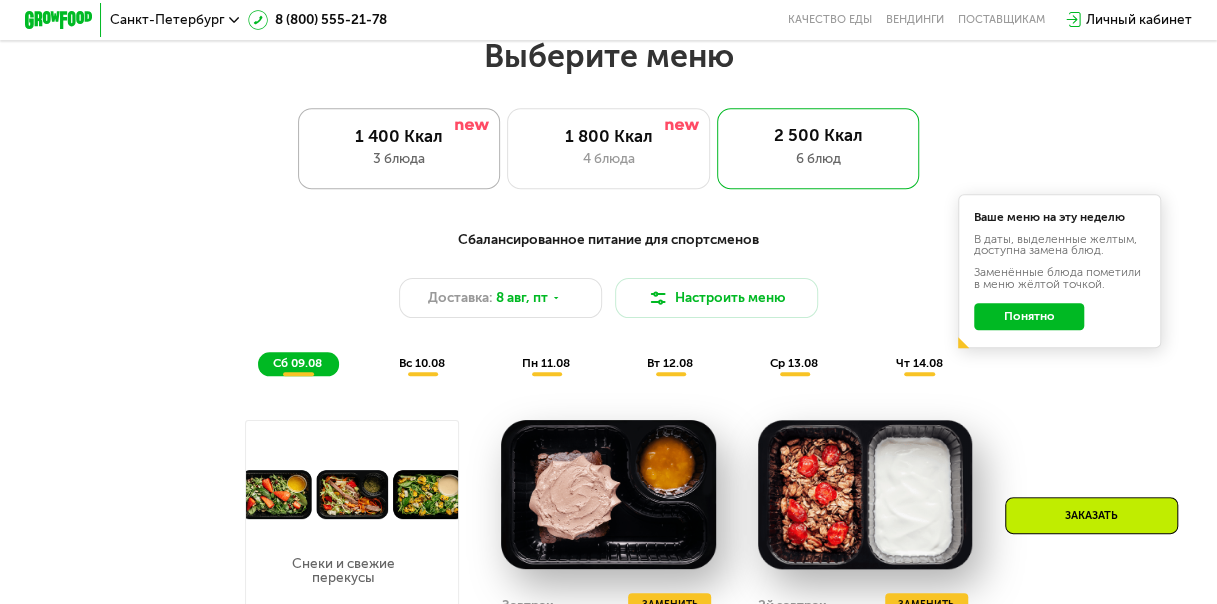 click on "1 400 Ккал 3 блюда" 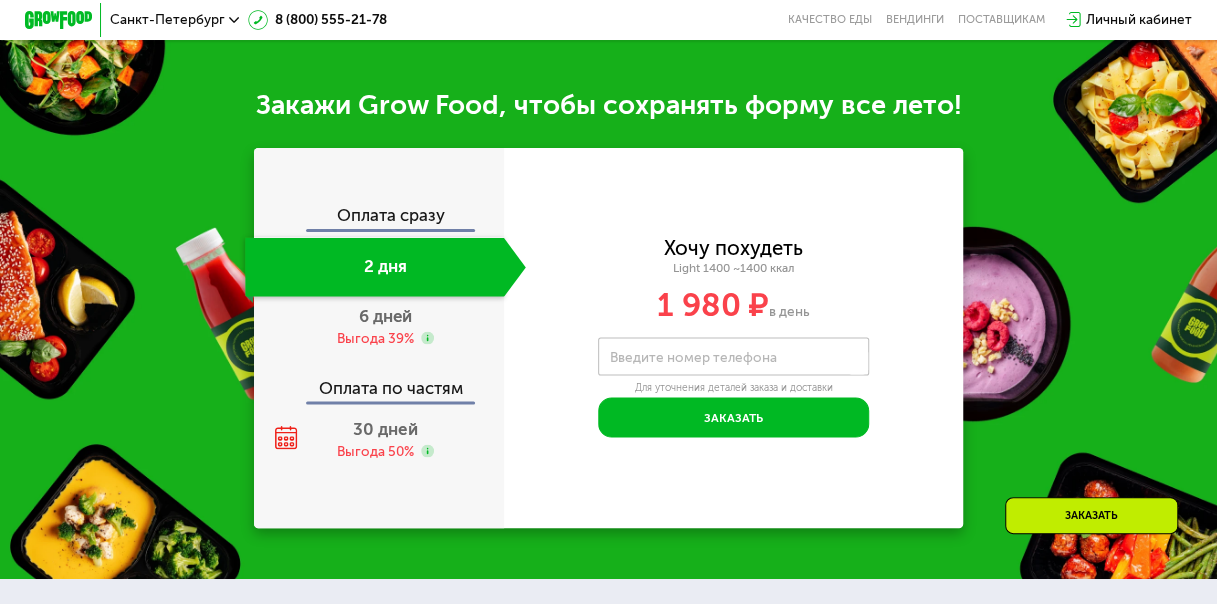 scroll, scrollTop: 1678, scrollLeft: 0, axis: vertical 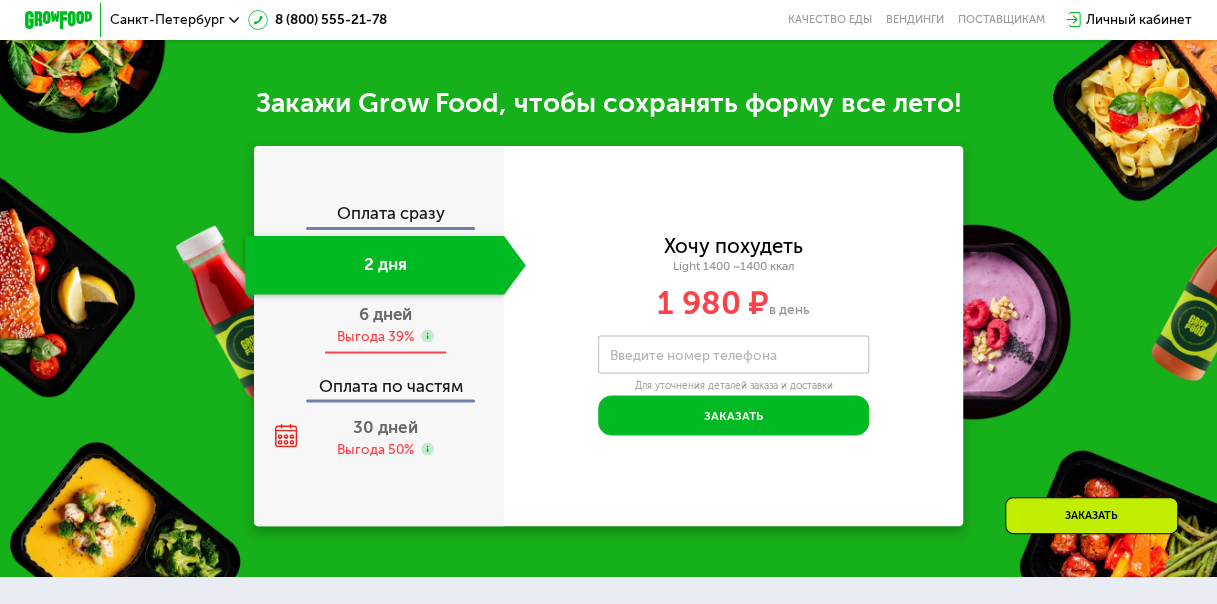 click 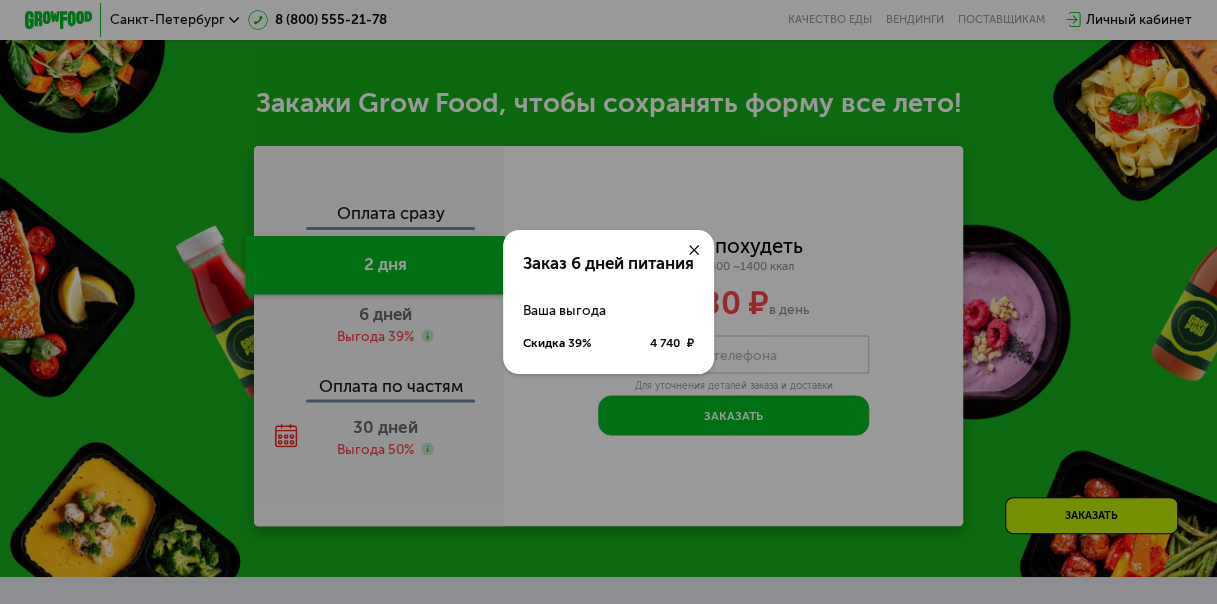 click 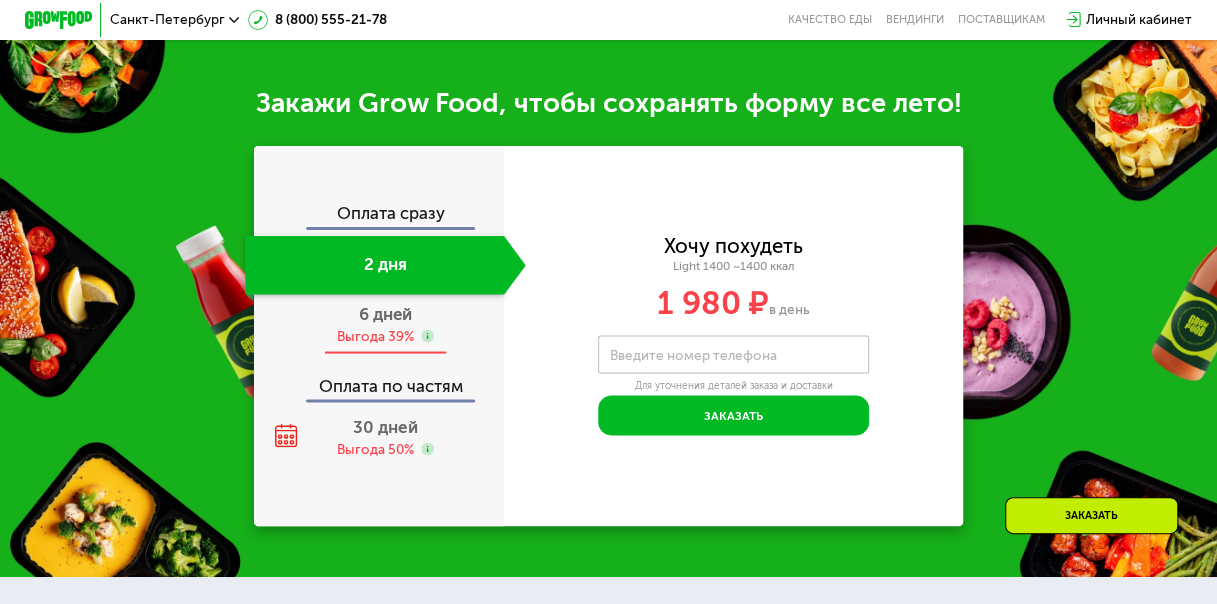click on "Выгода 39%" at bounding box center (375, 336) 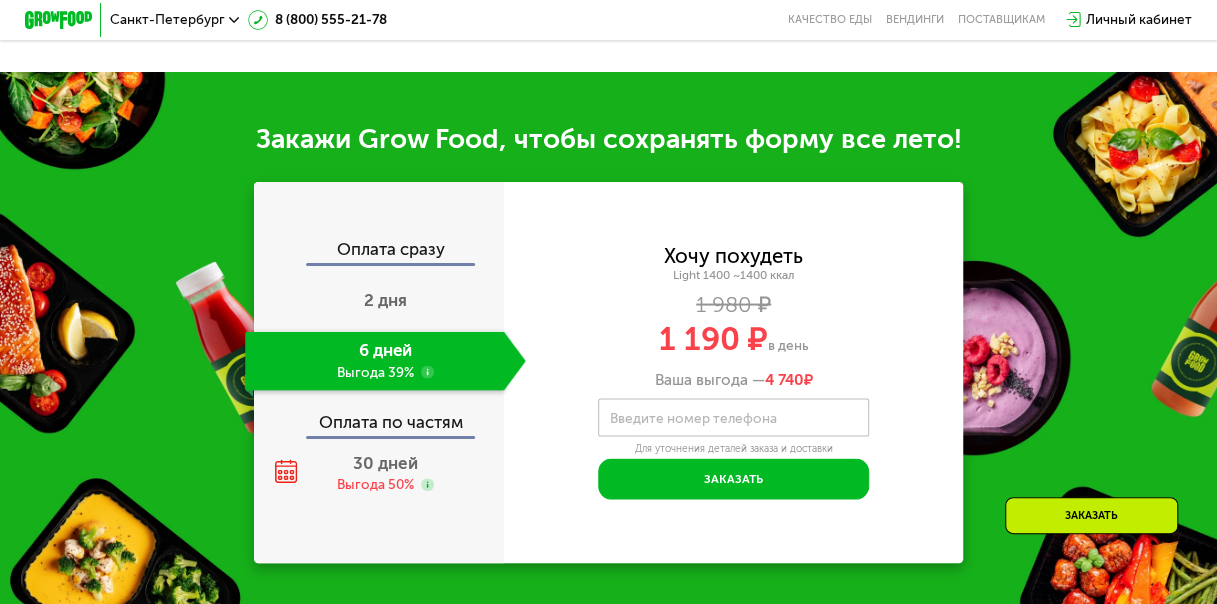 scroll, scrollTop: 1786, scrollLeft: 0, axis: vertical 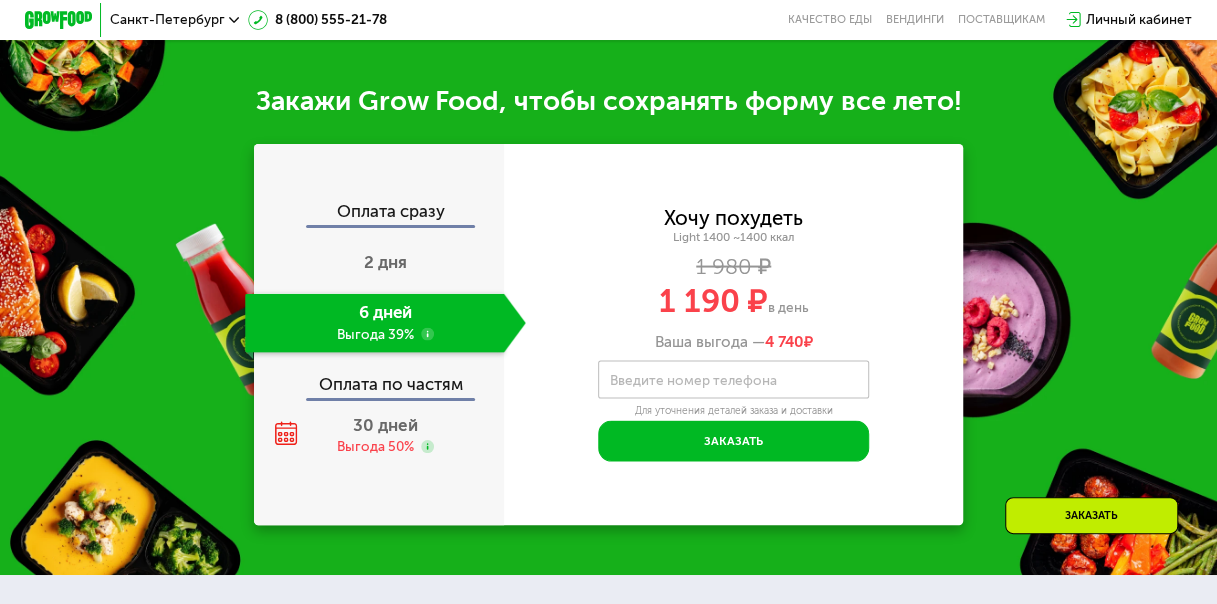 click 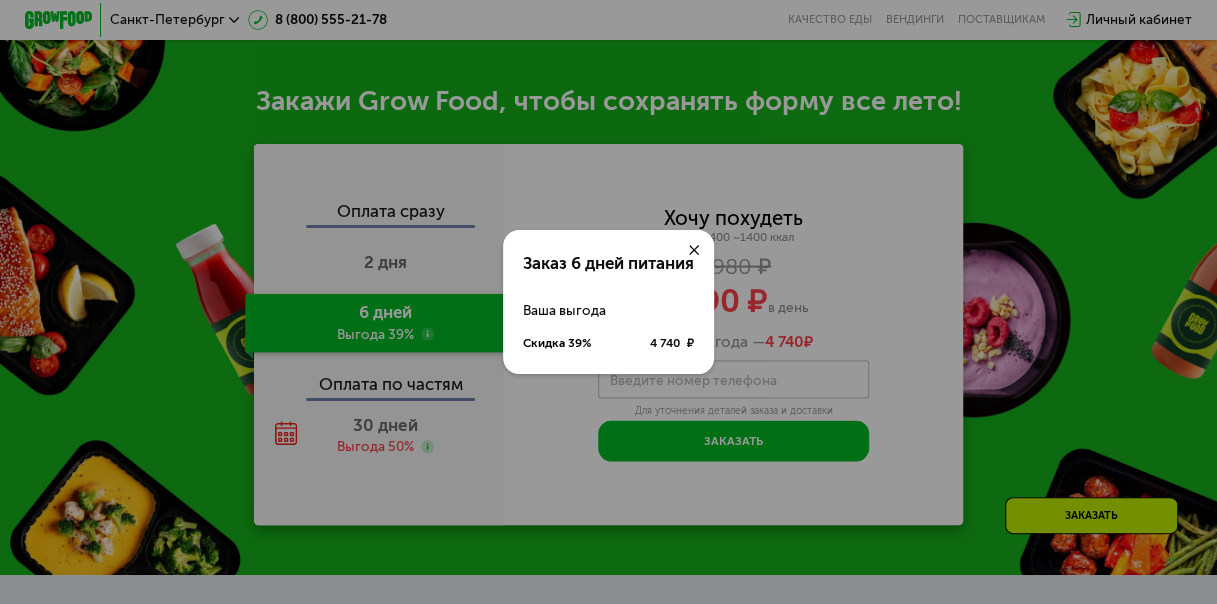 click 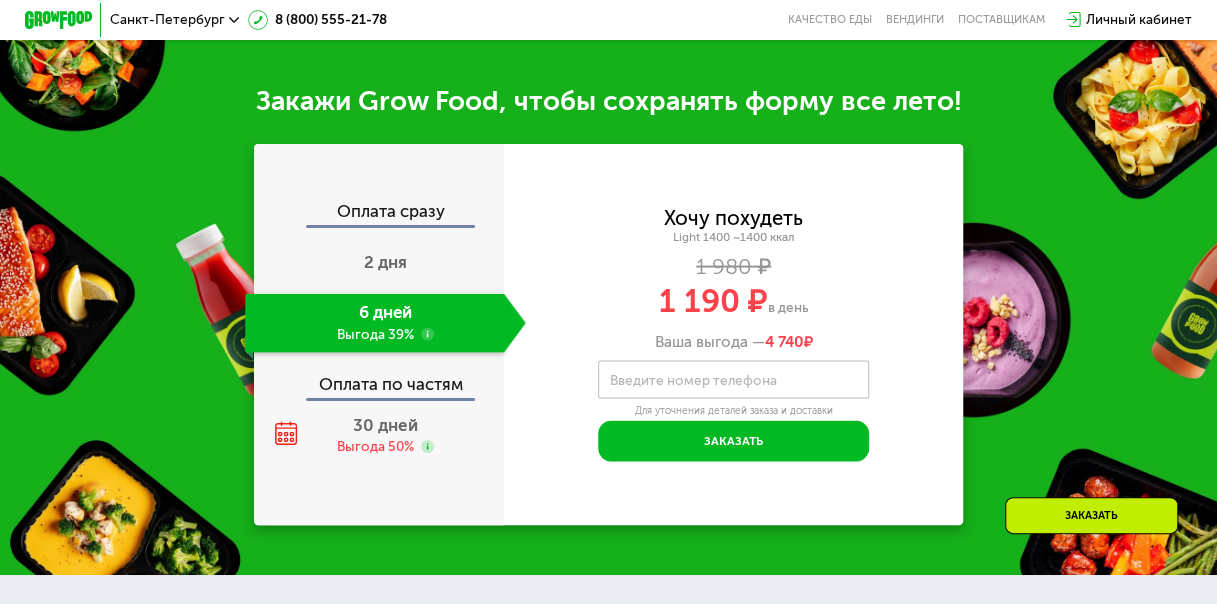 click 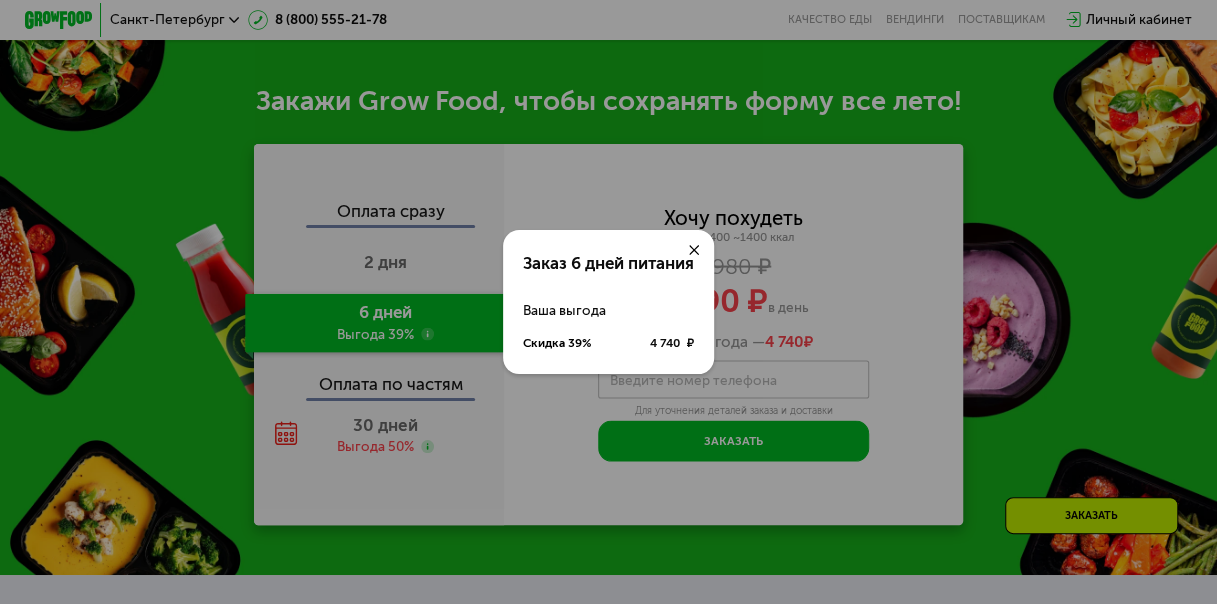 click 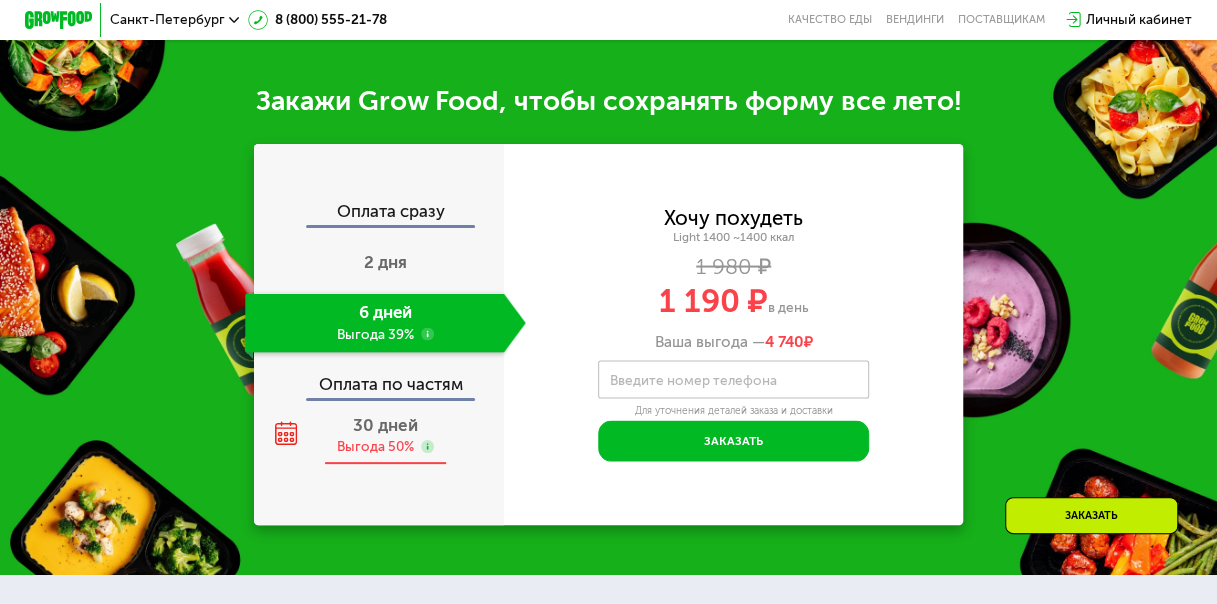 click on "30 дней" at bounding box center [385, 425] 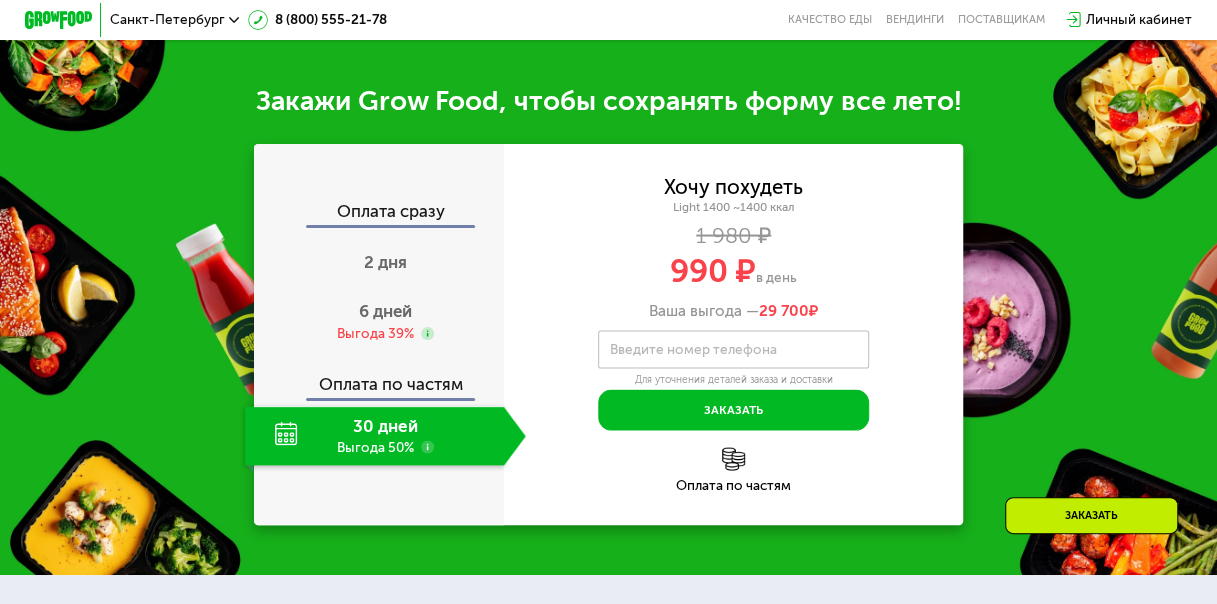click 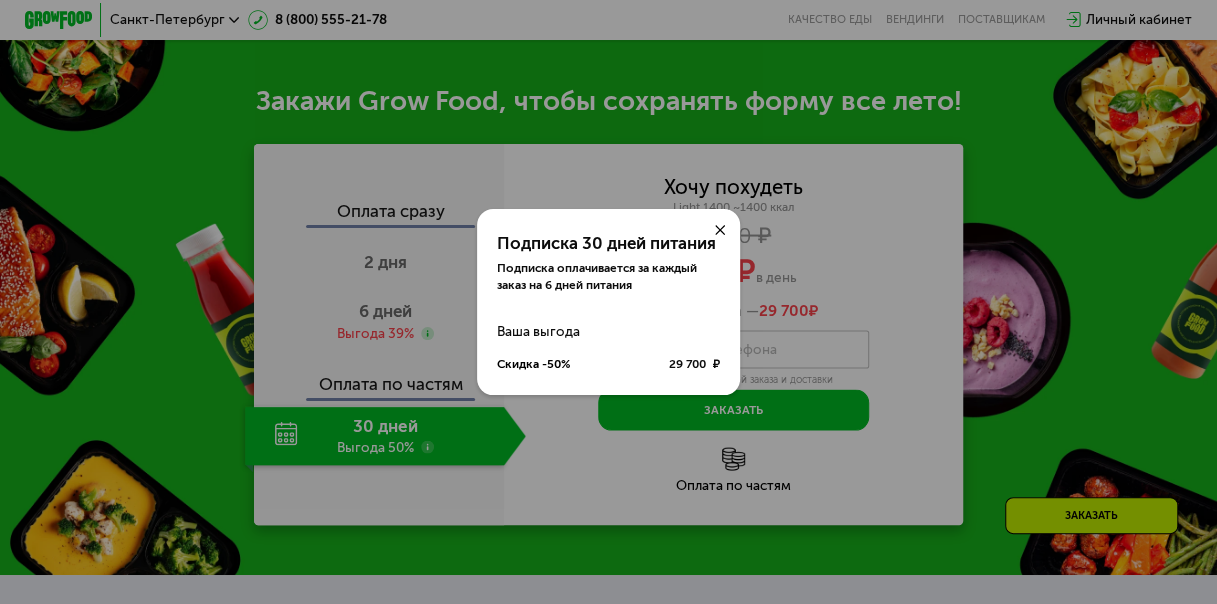 click 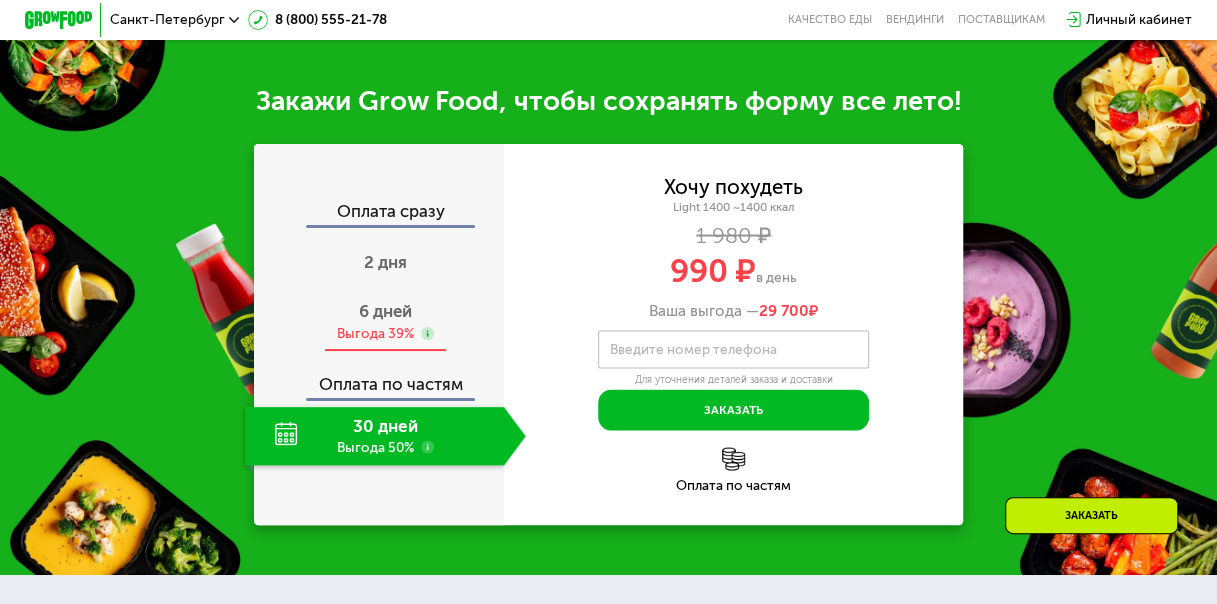 click on "6 дней" at bounding box center (385, 311) 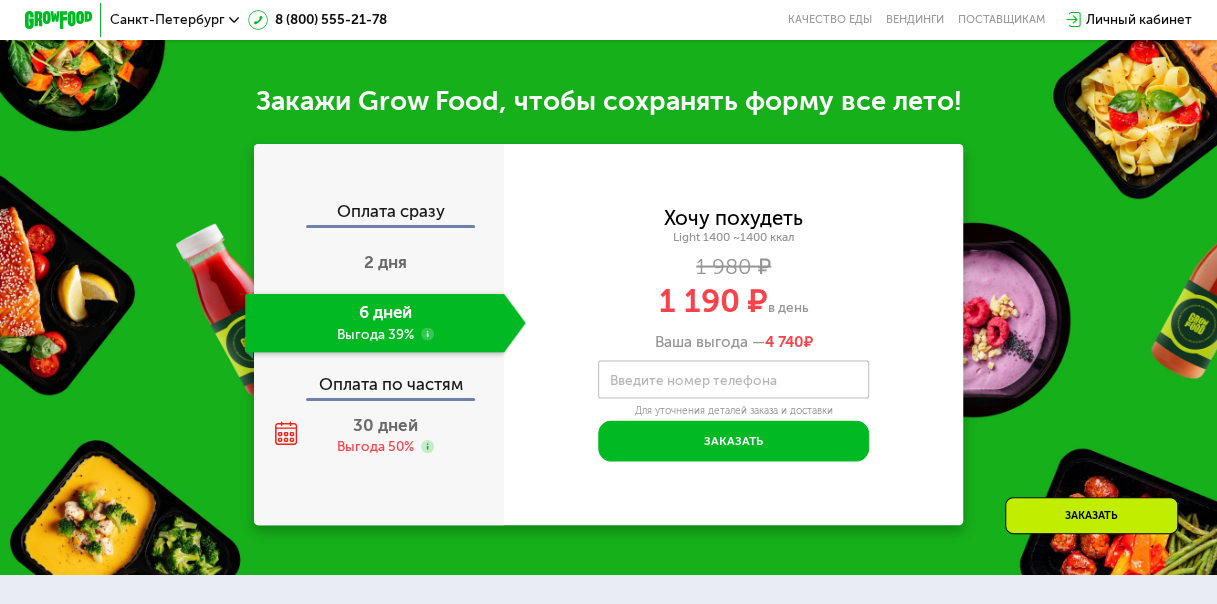 click 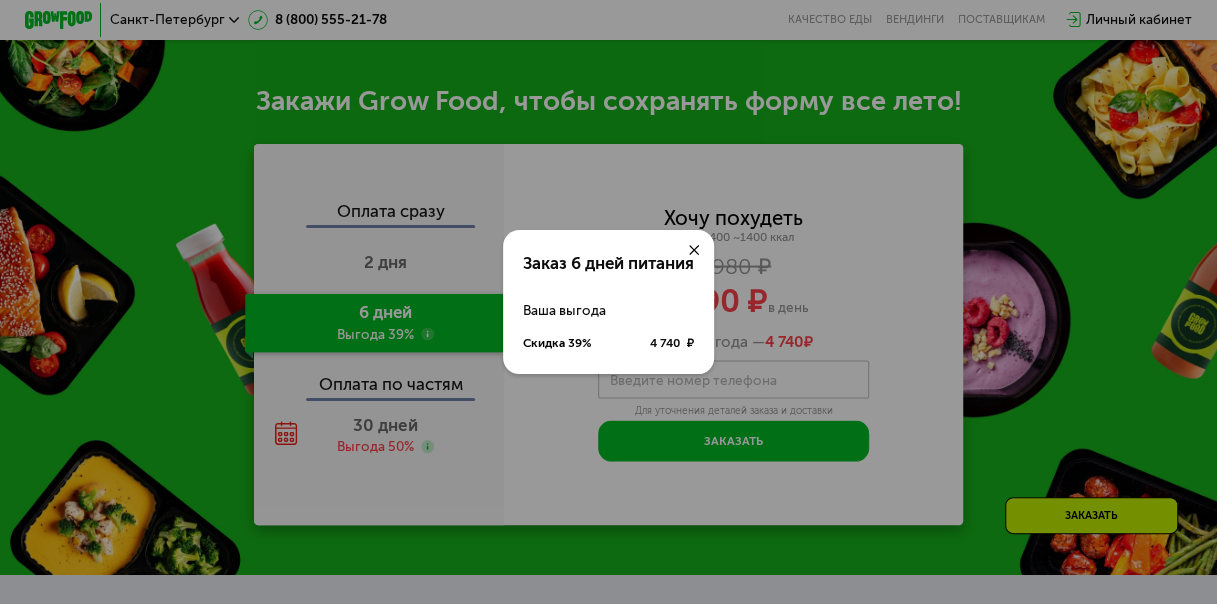 click 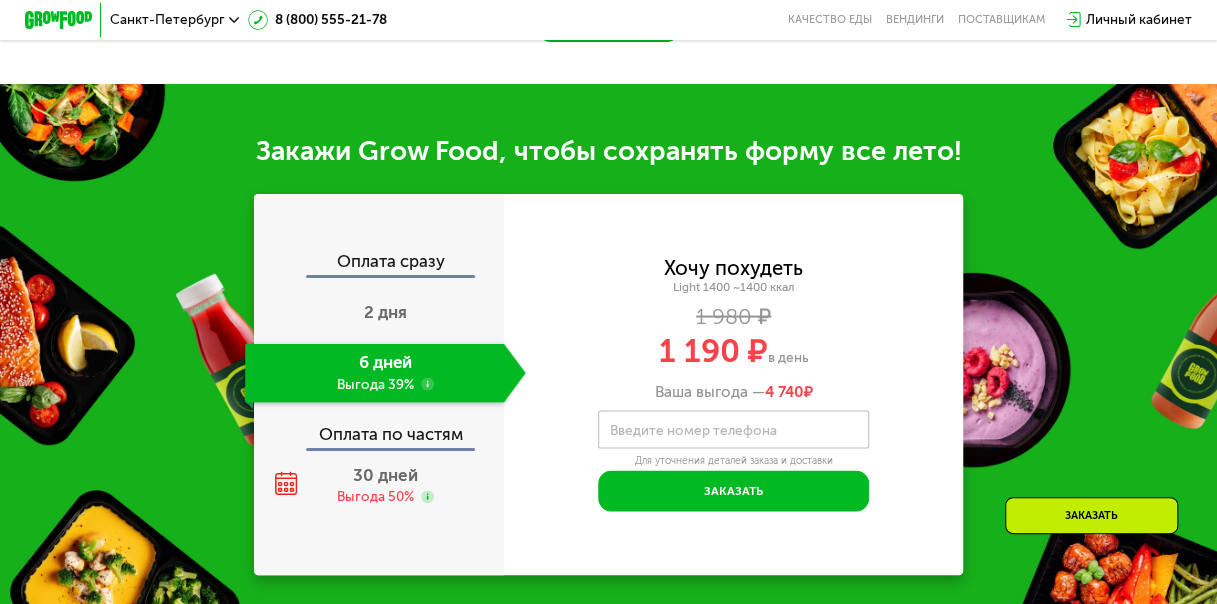 scroll, scrollTop: 1786, scrollLeft: 0, axis: vertical 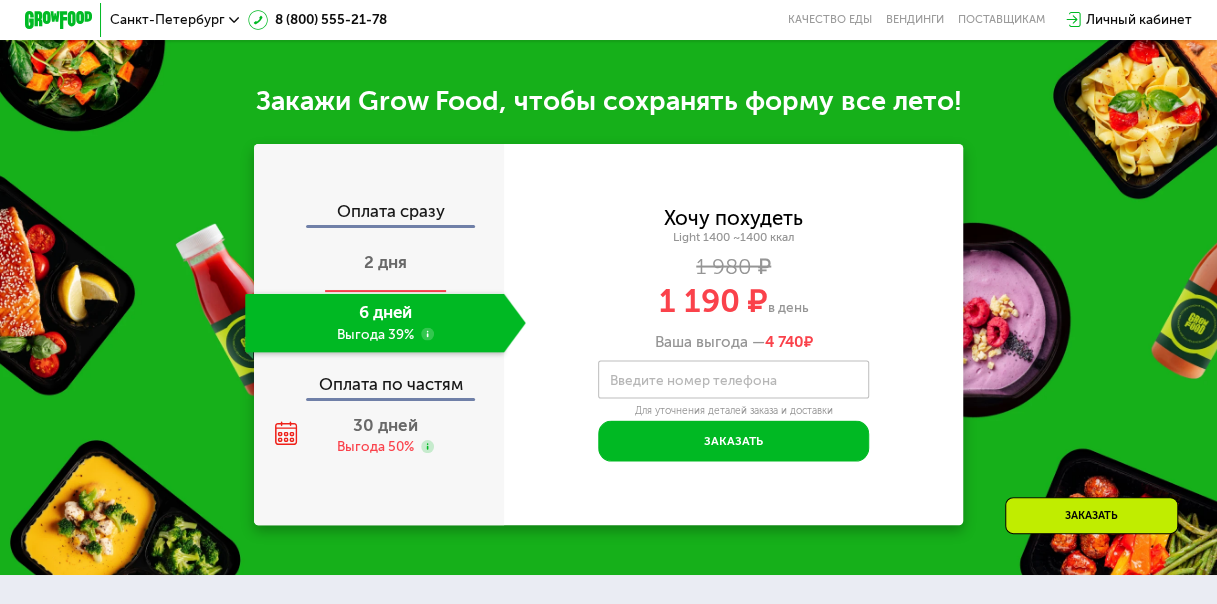 click on "2 дня" at bounding box center [385, 263] 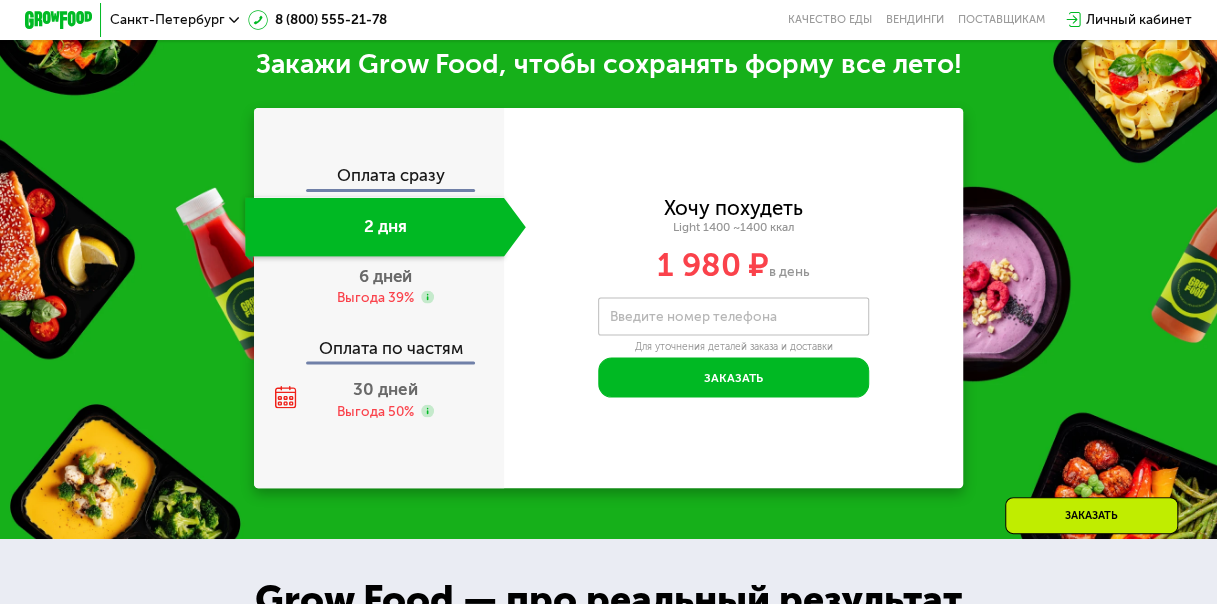 scroll, scrollTop: 1748, scrollLeft: 0, axis: vertical 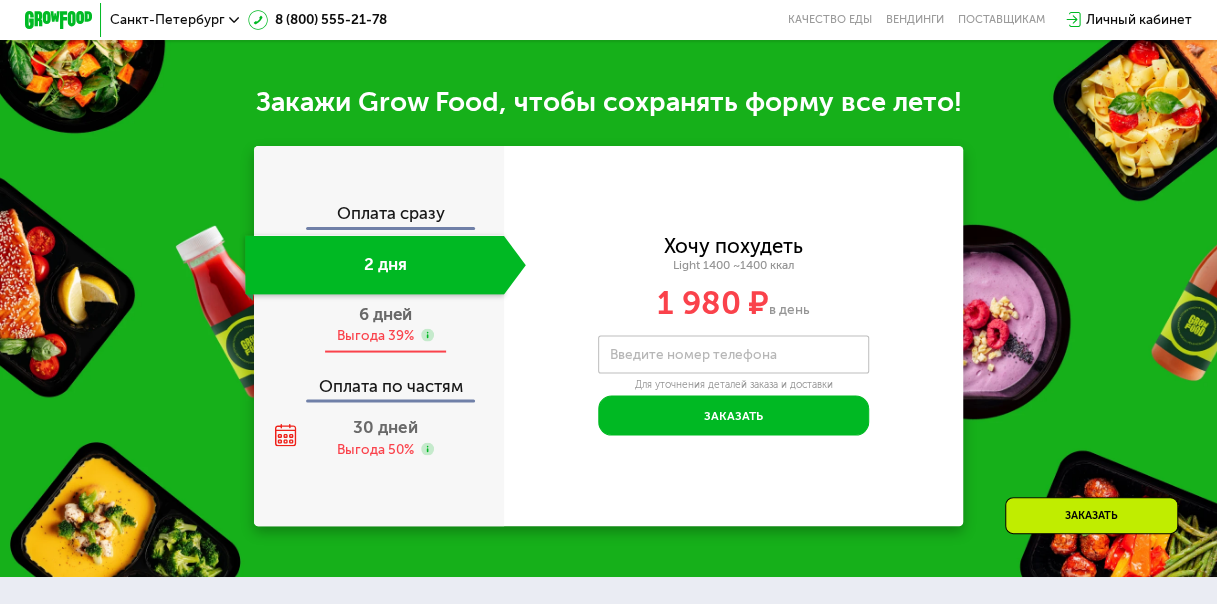 click on "6 дней Выгода 39%" at bounding box center [385, 323] 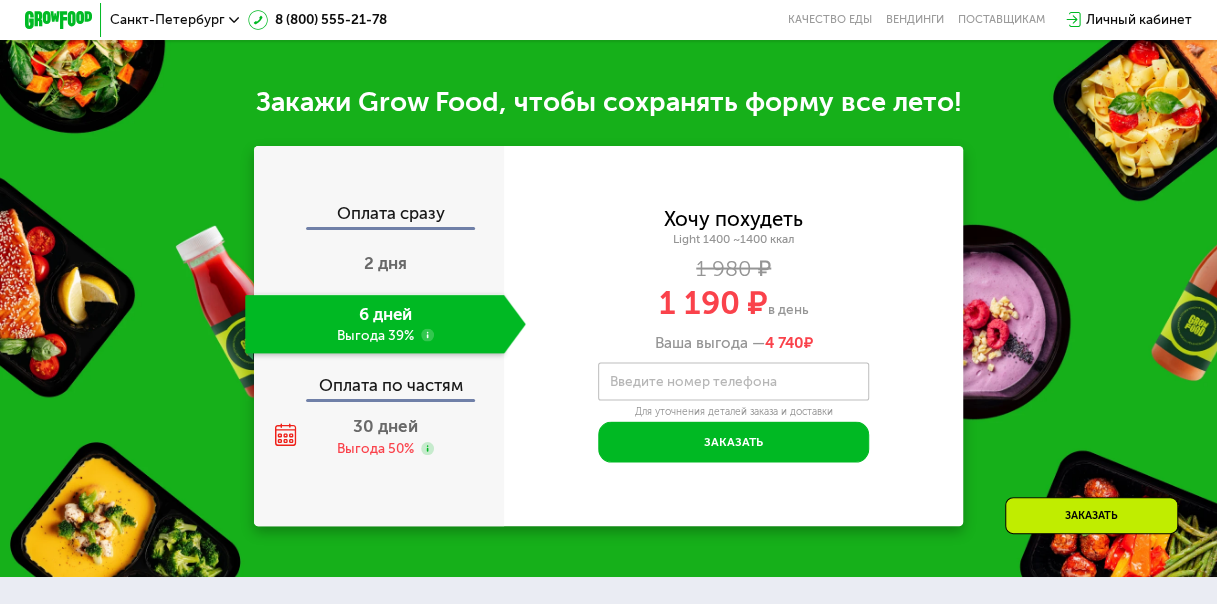 scroll, scrollTop: 1786, scrollLeft: 0, axis: vertical 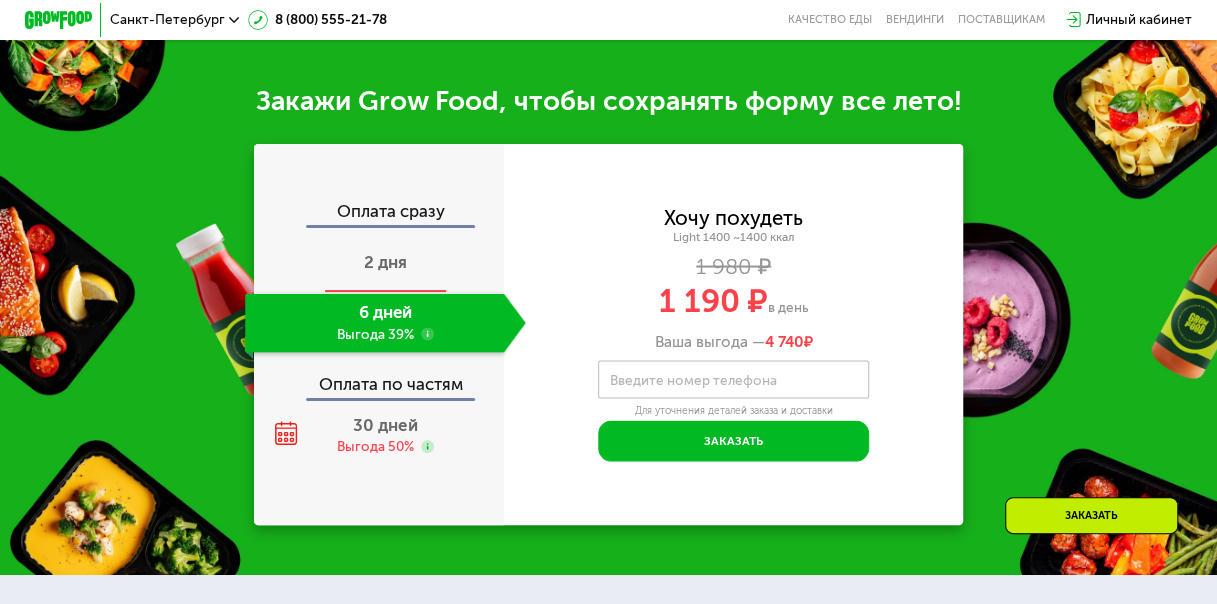 click on "2 дня" at bounding box center (385, 262) 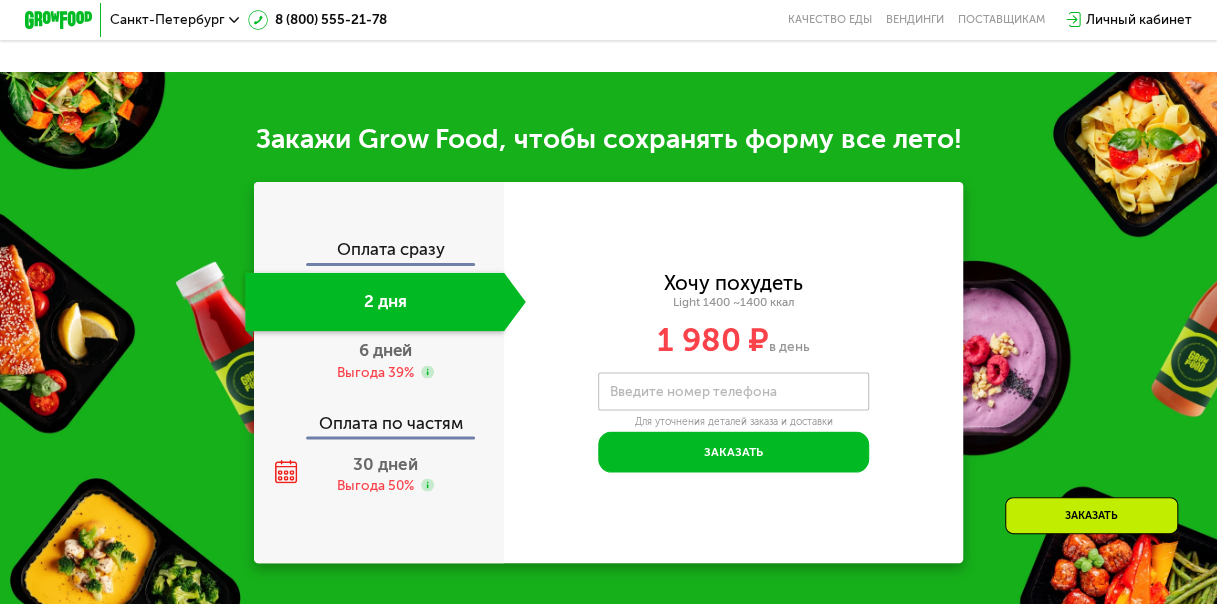 scroll, scrollTop: 1786, scrollLeft: 0, axis: vertical 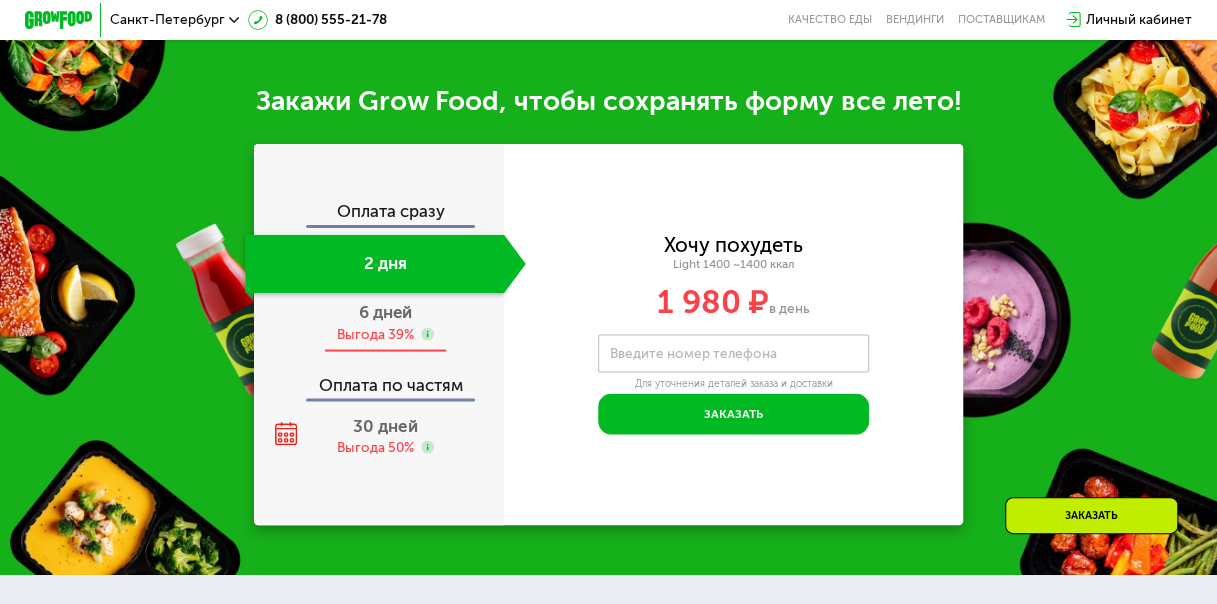 click on "6 дней Выгода 39%" at bounding box center [385, 322] 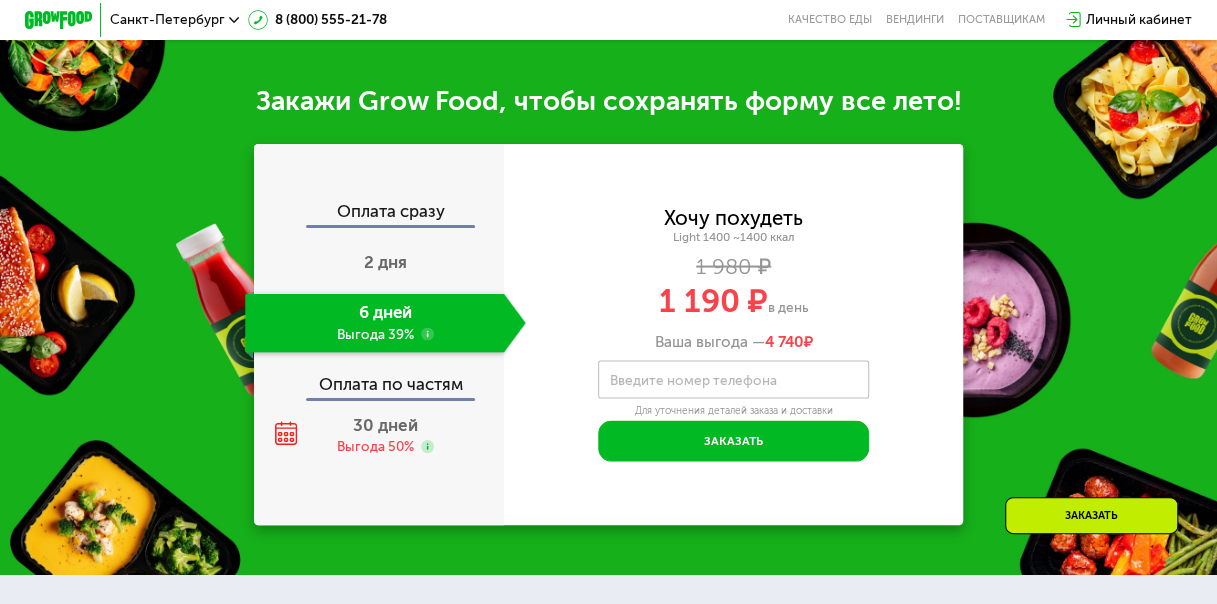 click on "6 дней Выгода 39%" 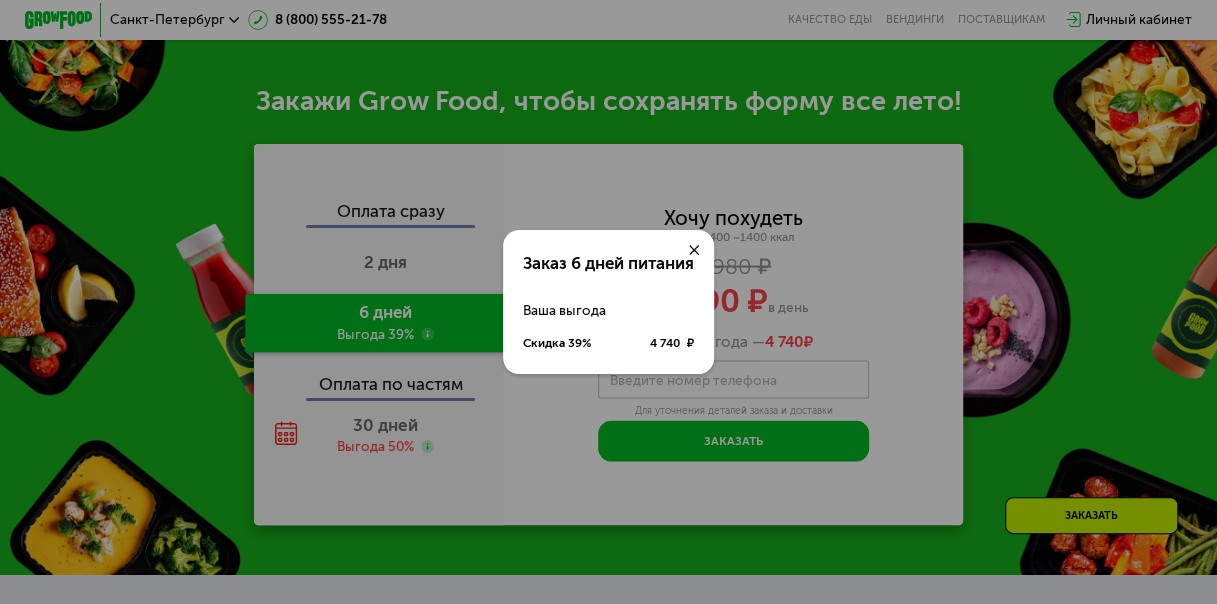 click at bounding box center [694, 250] 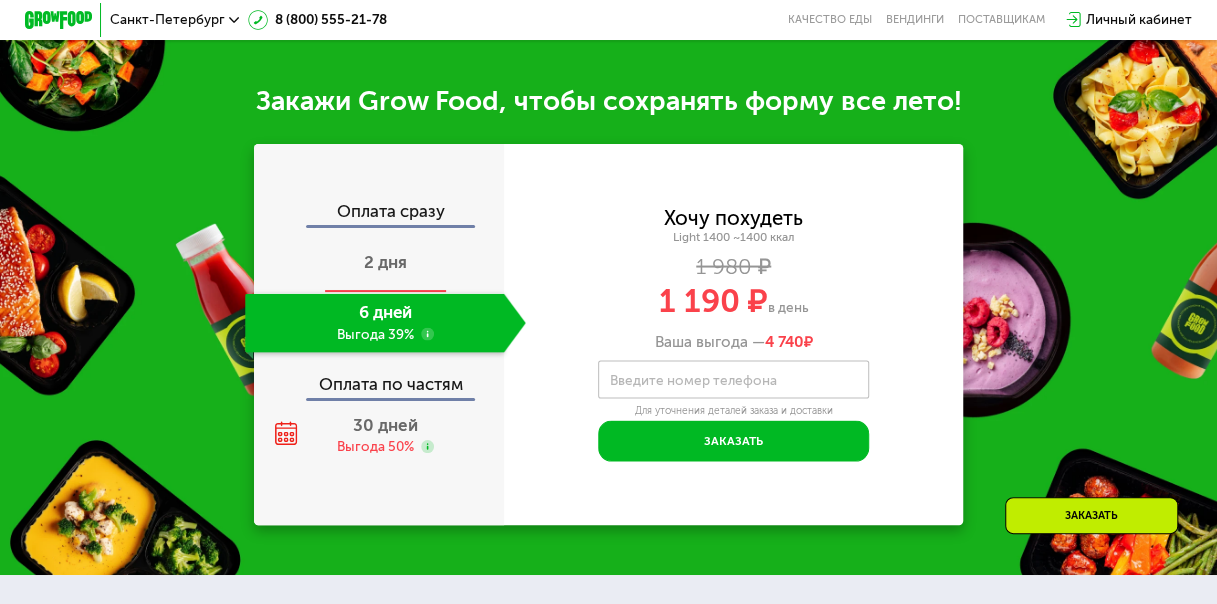 click on "2 дня" at bounding box center (385, 263) 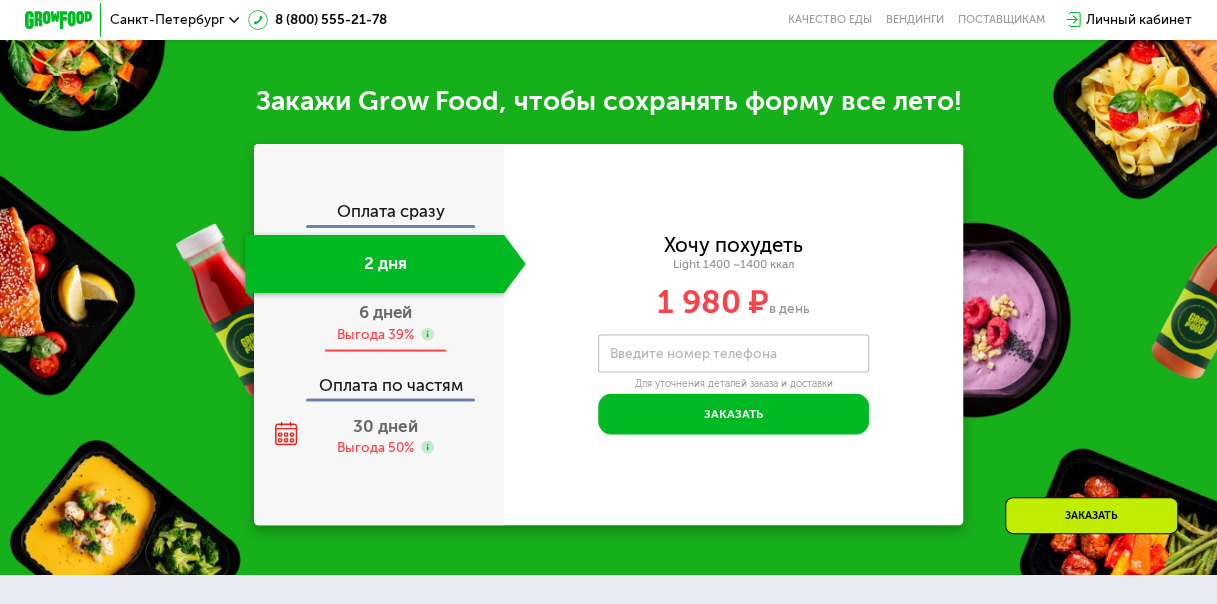 click on "6 дней" at bounding box center [385, 311] 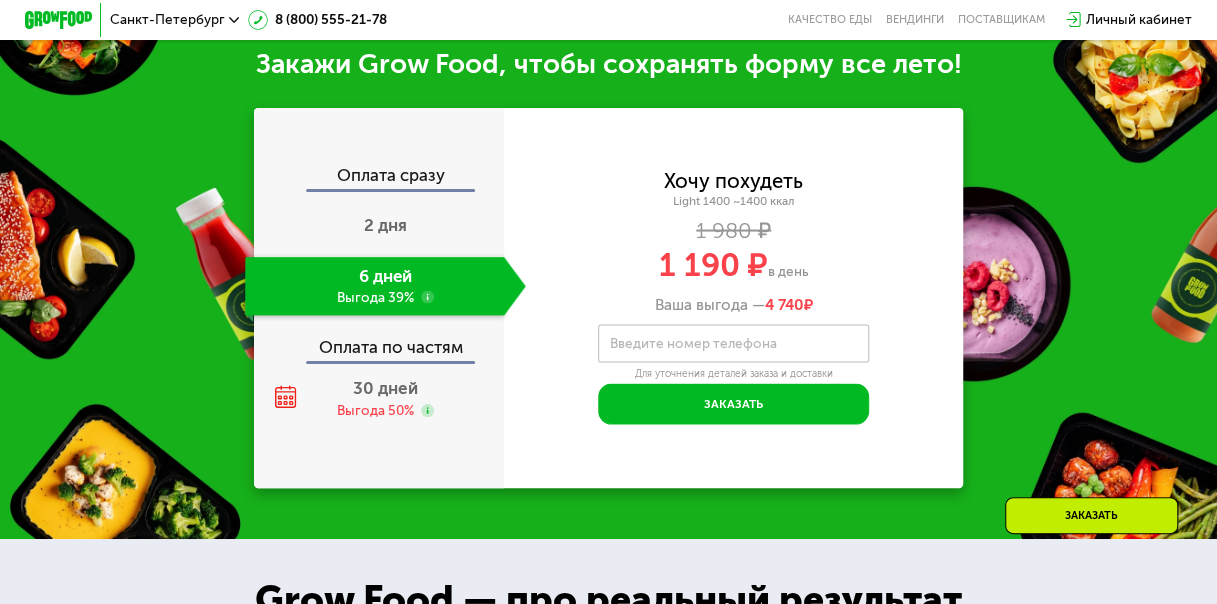 scroll, scrollTop: 1786, scrollLeft: 0, axis: vertical 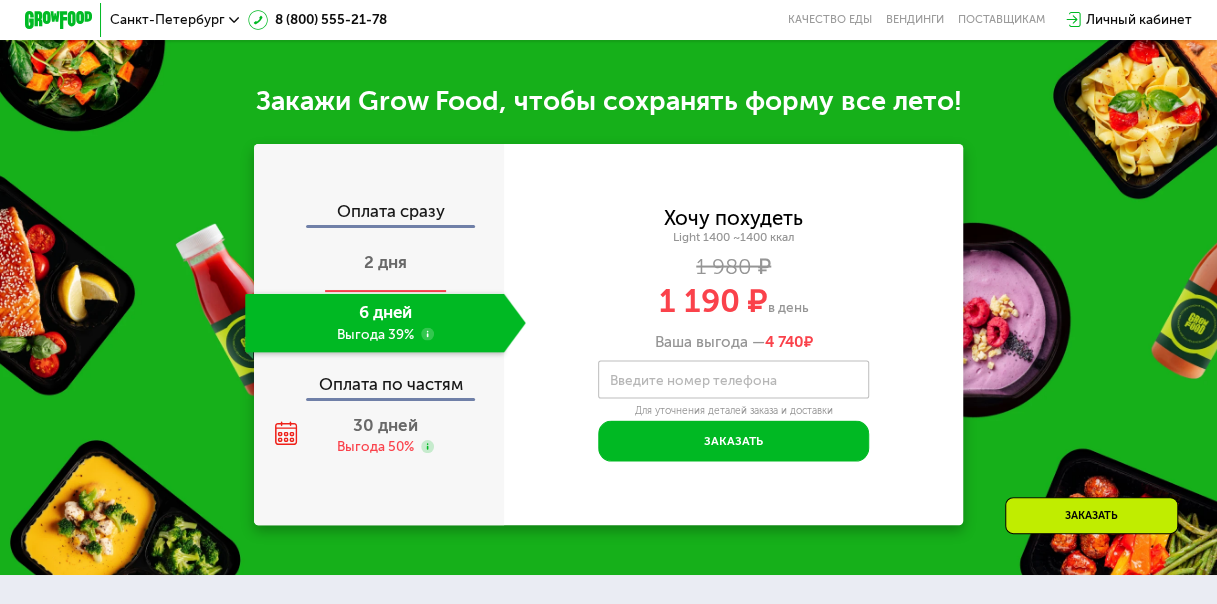 click on "2 дня" at bounding box center (385, 262) 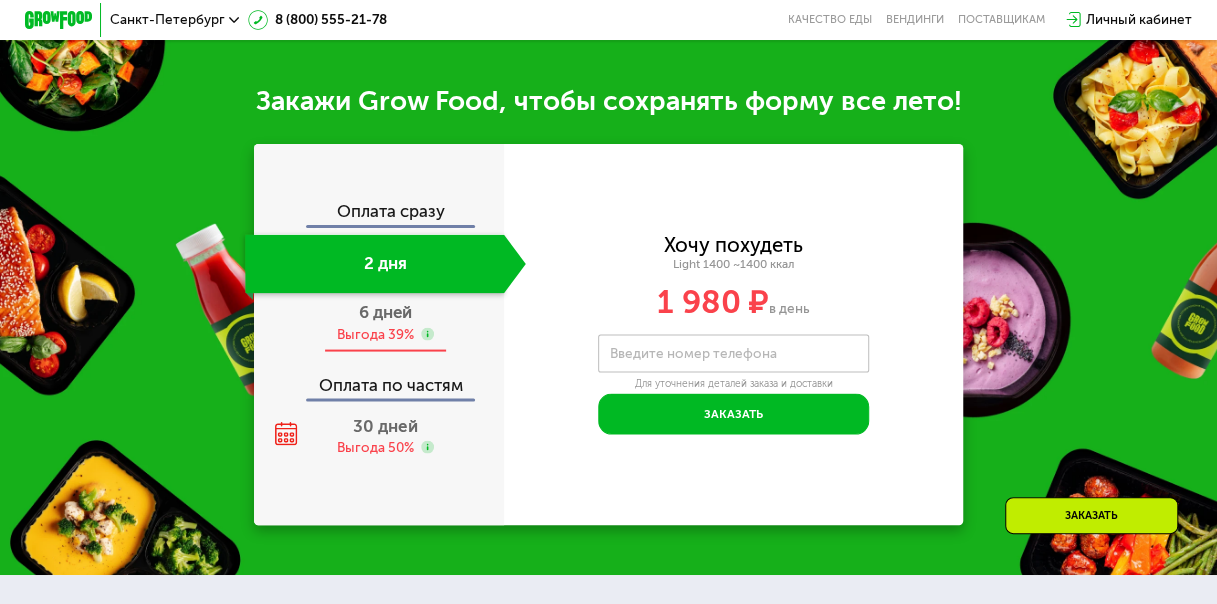 click on "Выгода 39%" at bounding box center [375, 334] 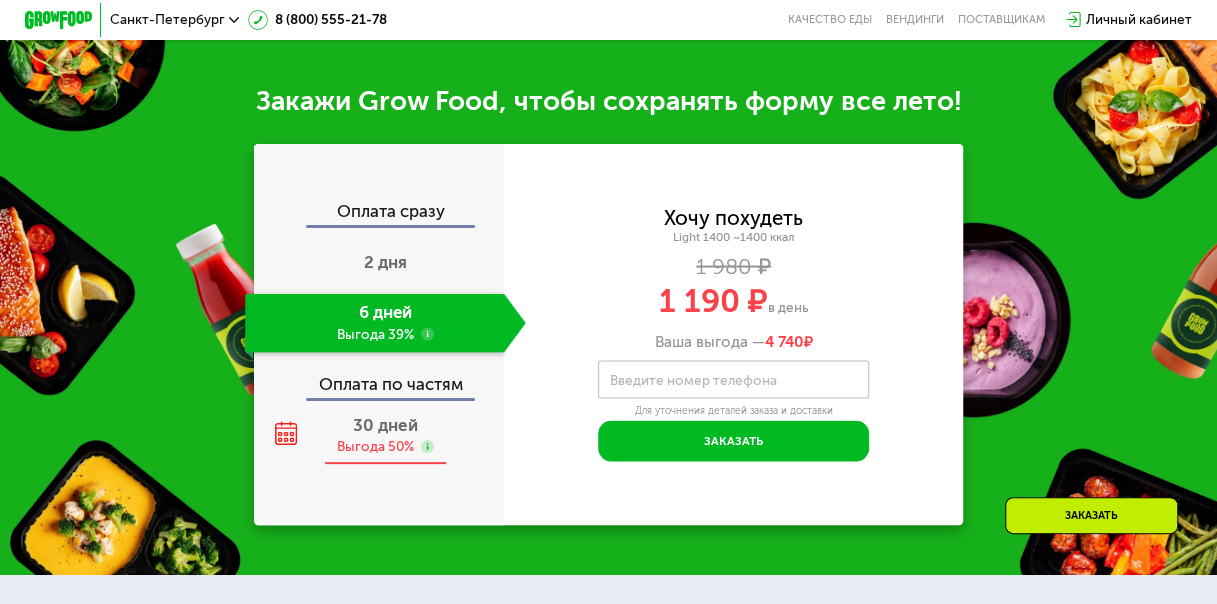 click on "30 дней Выгода 50%" at bounding box center [385, 435] 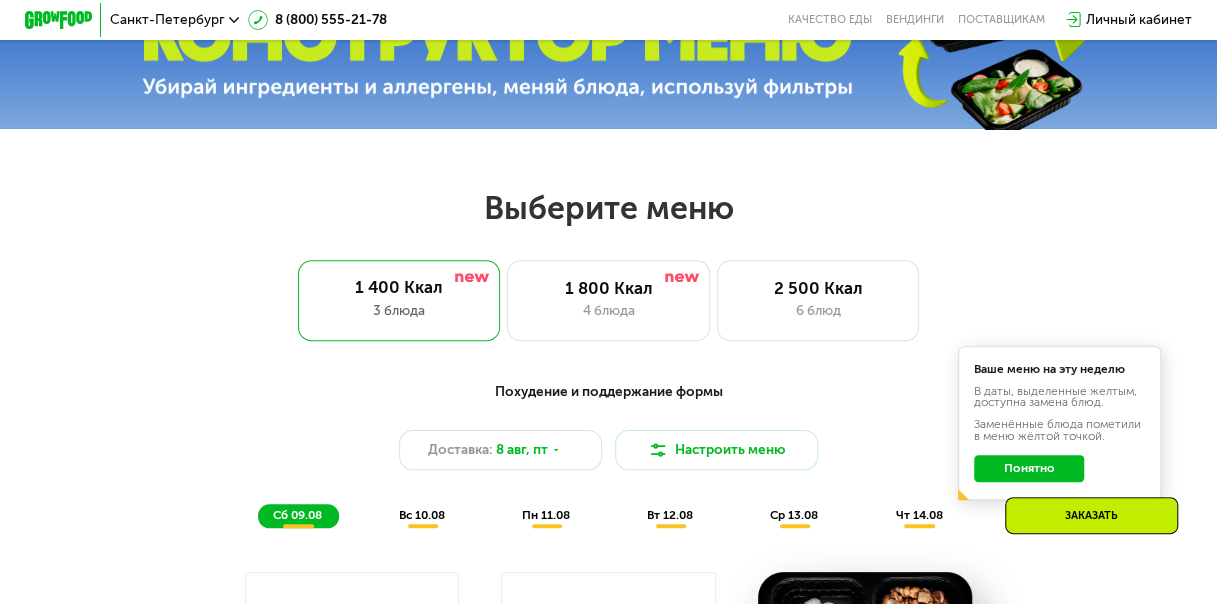 scroll, scrollTop: 586, scrollLeft: 0, axis: vertical 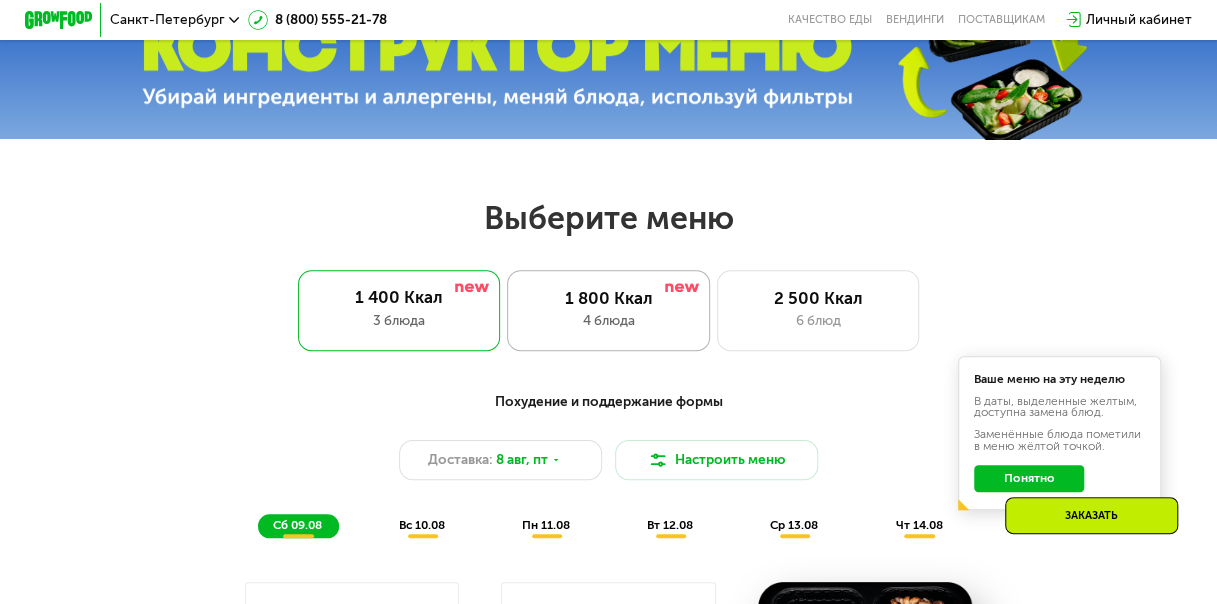 click on "1 800 Ккал" at bounding box center (608, 298) 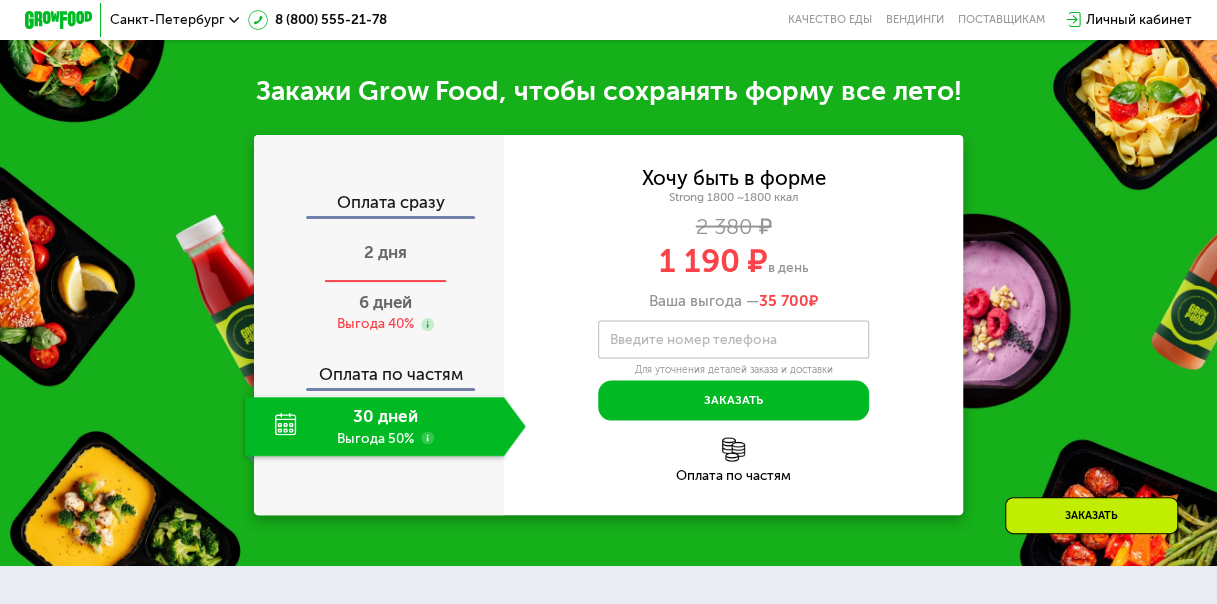 click on "2 дня" at bounding box center (385, 253) 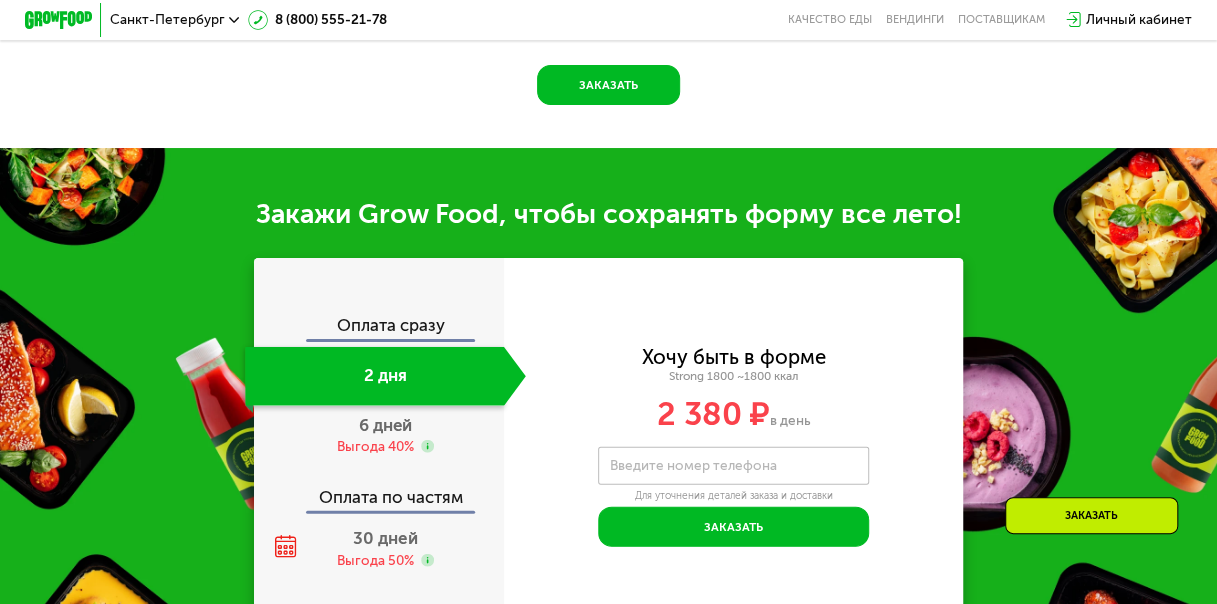 scroll, scrollTop: 1988, scrollLeft: 0, axis: vertical 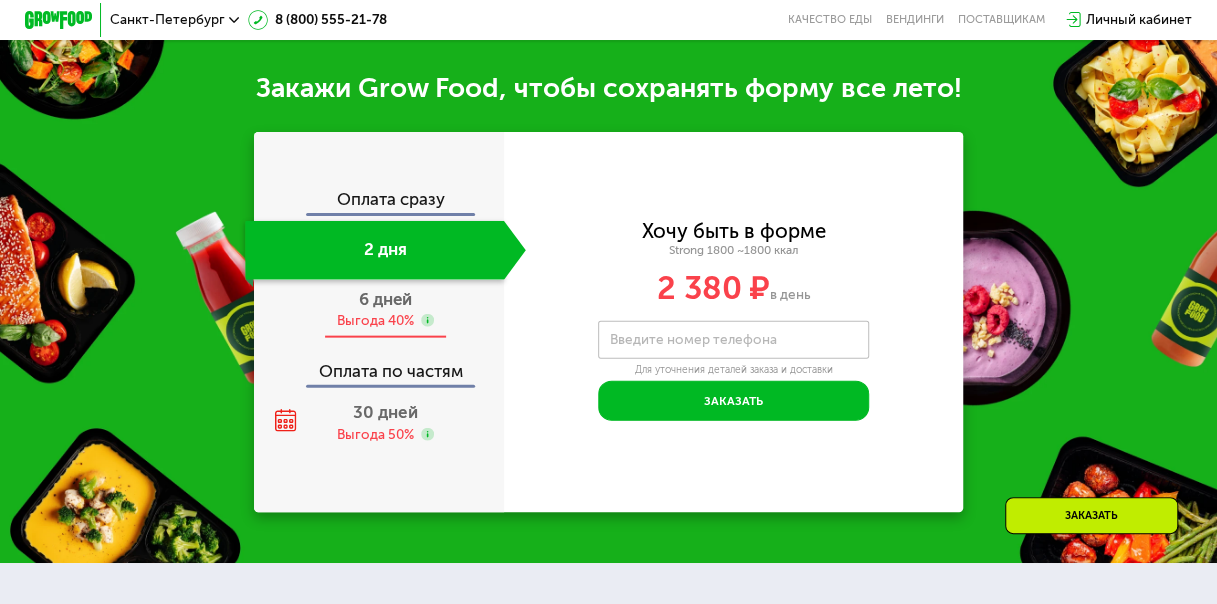 click on "Выгода 40%" at bounding box center [375, 321] 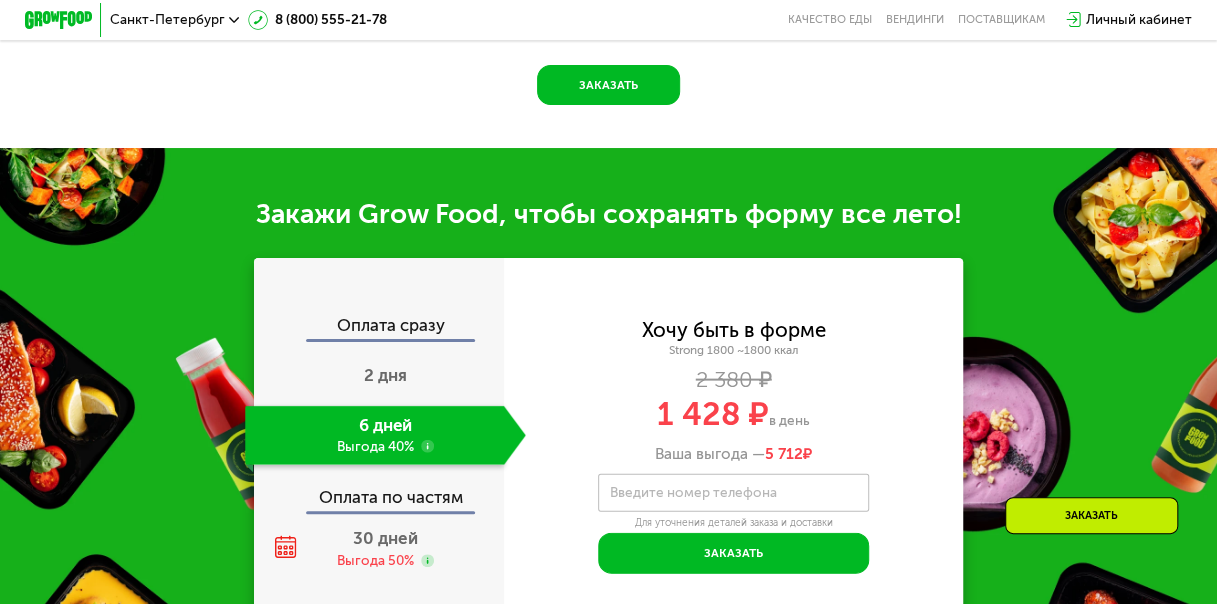 scroll, scrollTop: 1988, scrollLeft: 0, axis: vertical 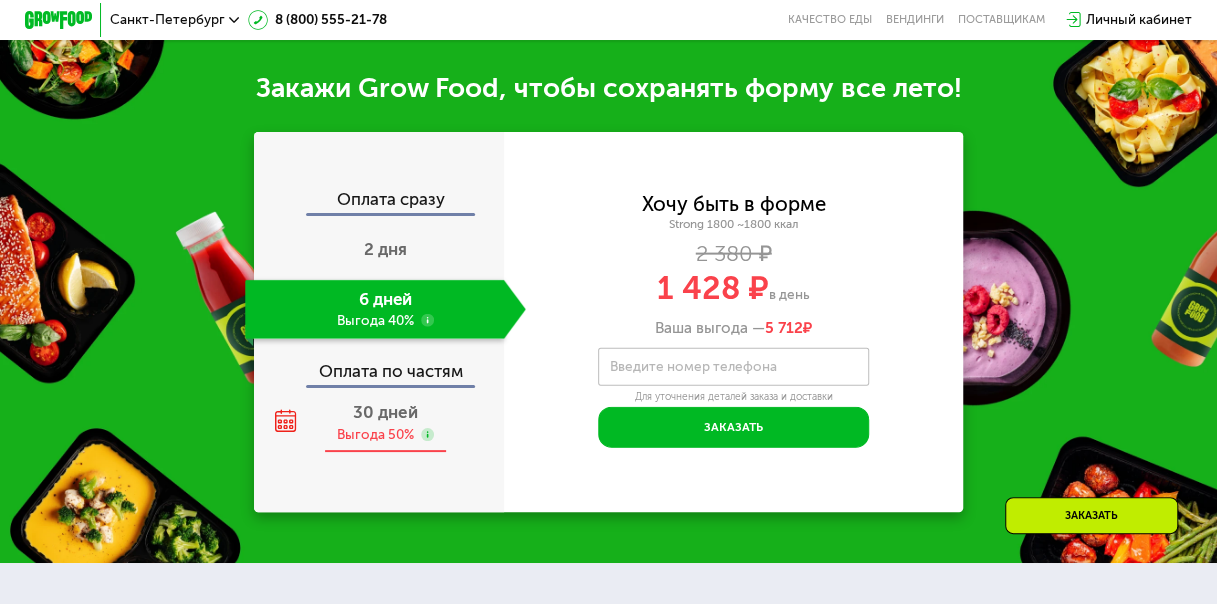 click on "Выгода 50%" at bounding box center [375, 435] 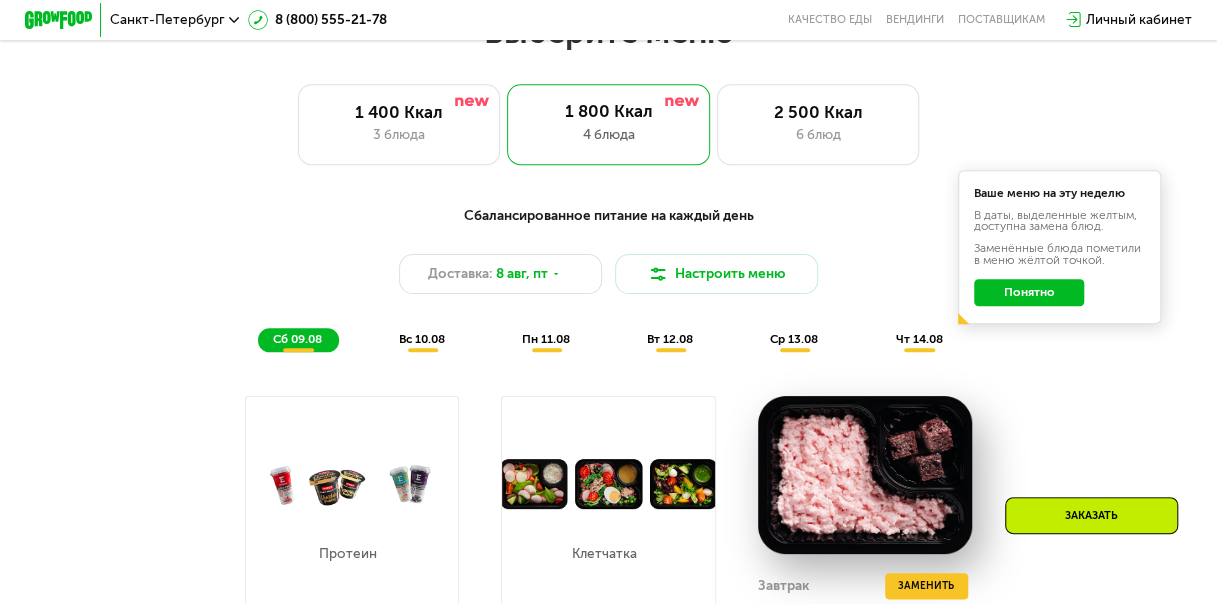 scroll, scrollTop: 588, scrollLeft: 0, axis: vertical 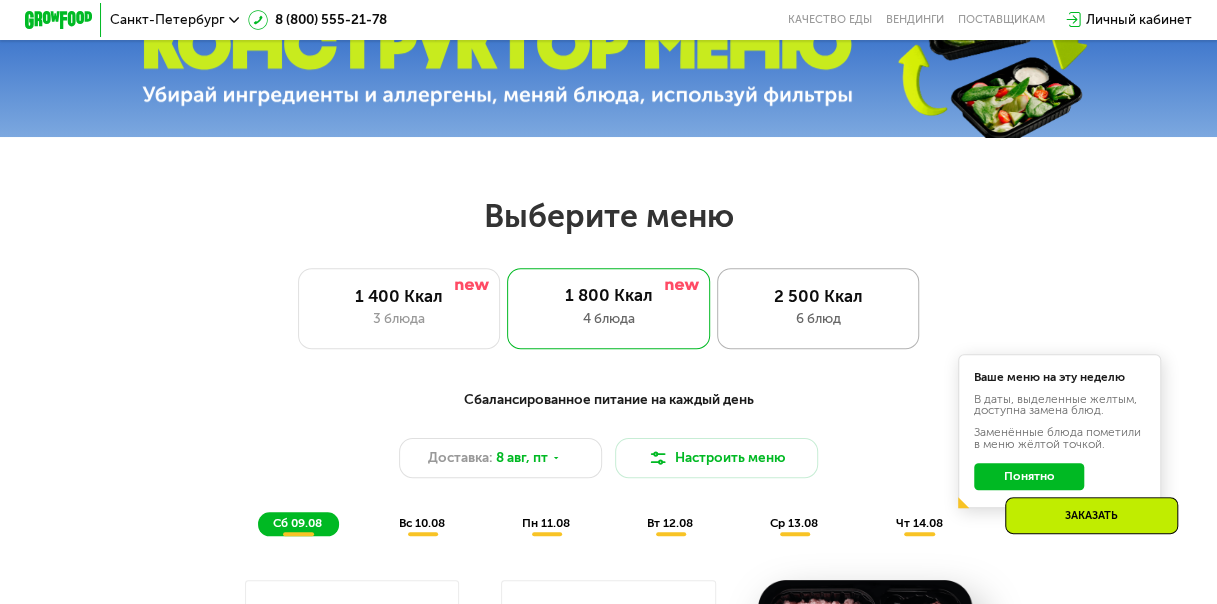 click on "2 500 Ккал 6 блюд" 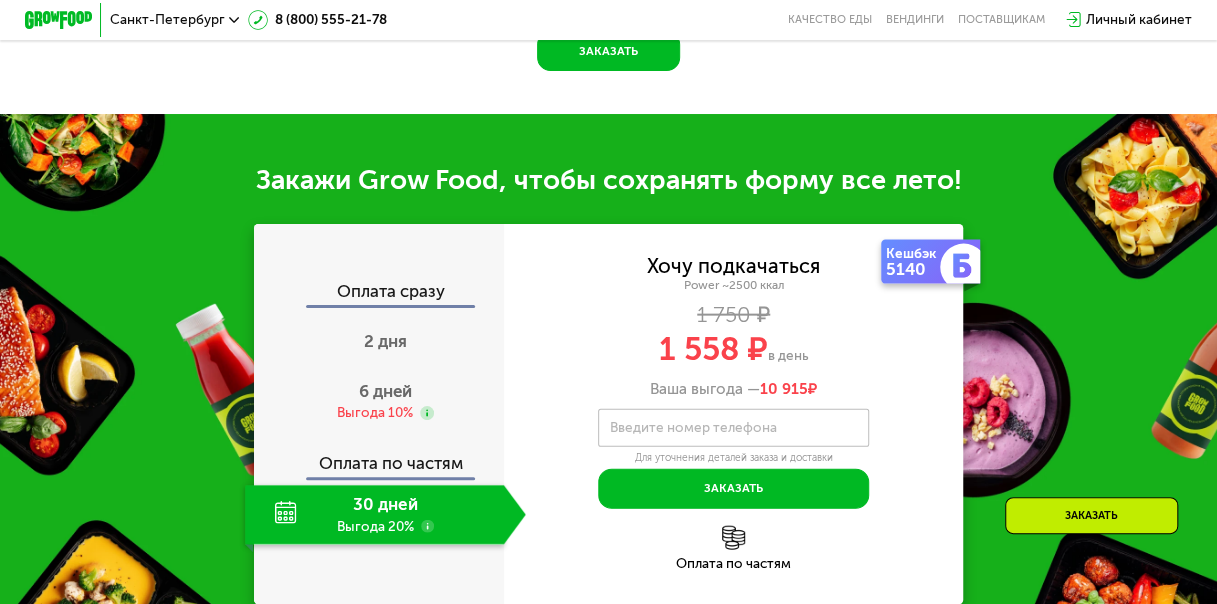 scroll, scrollTop: 2088, scrollLeft: 0, axis: vertical 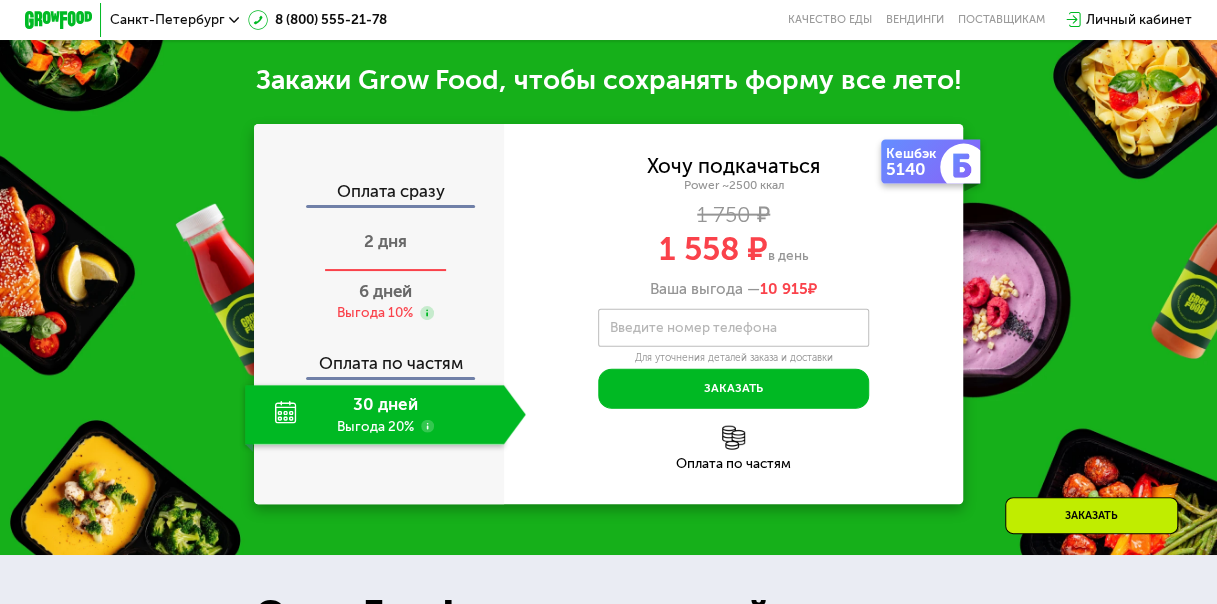 click on "2 дня" at bounding box center (385, 242) 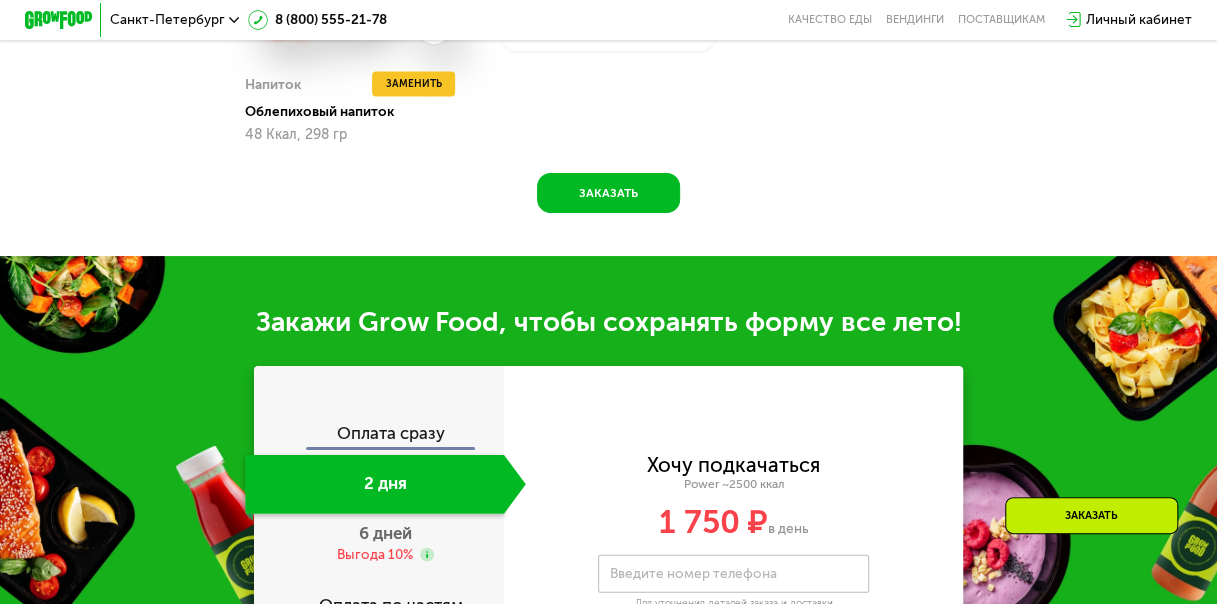 scroll, scrollTop: 2100, scrollLeft: 0, axis: vertical 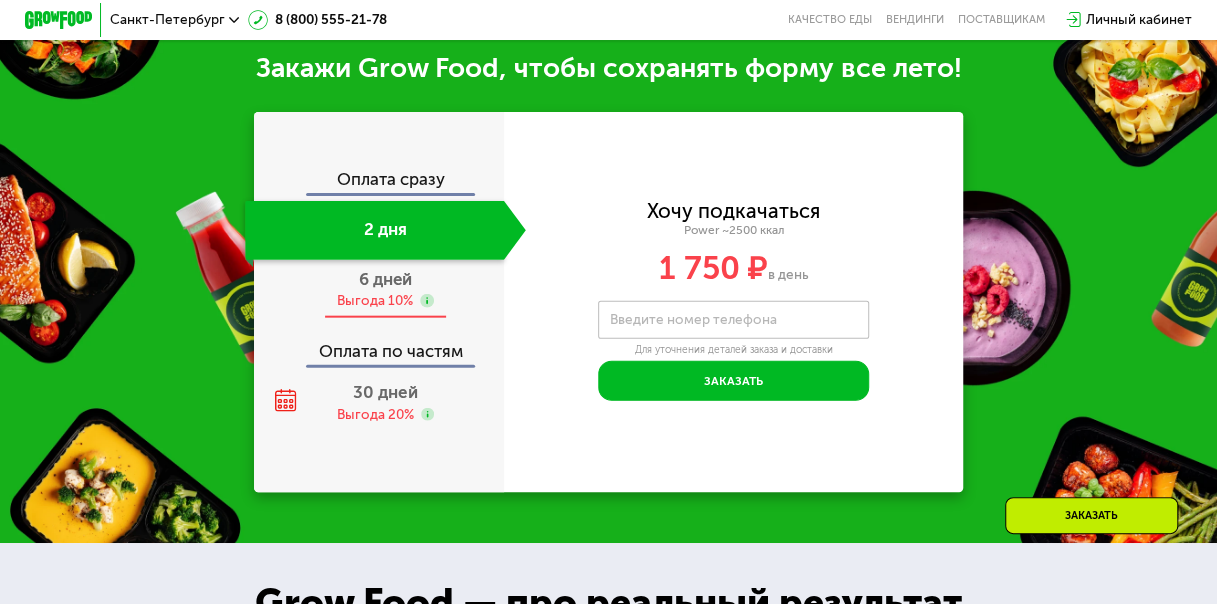 click on "6 дней" at bounding box center (385, 279) 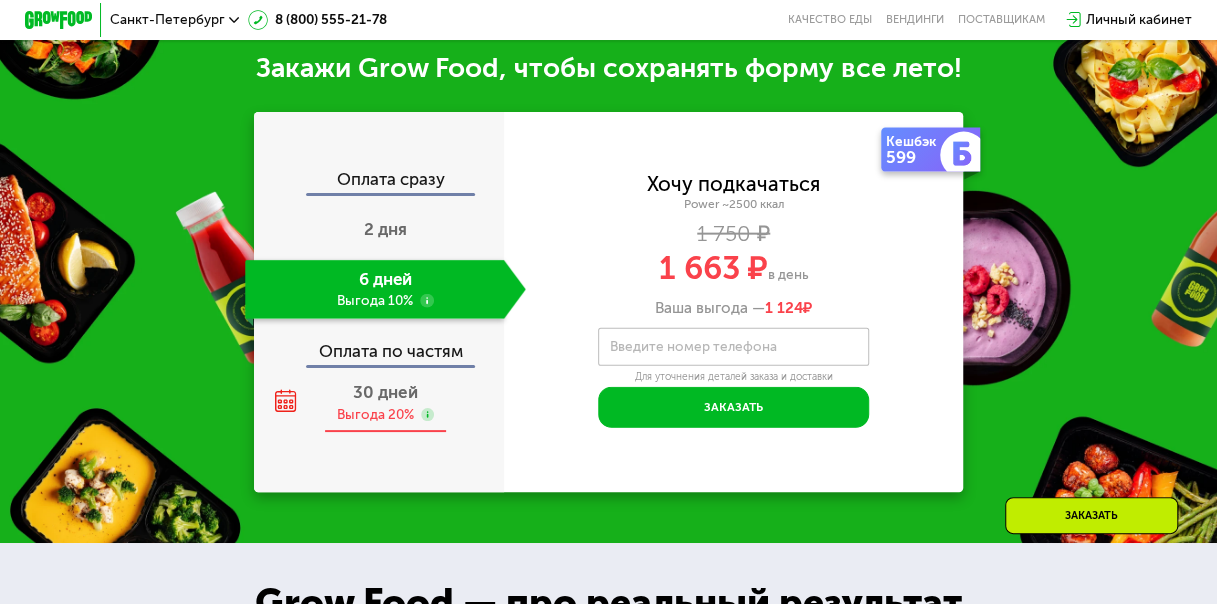 click on "30 дней Выгода 20%" at bounding box center (385, 402) 